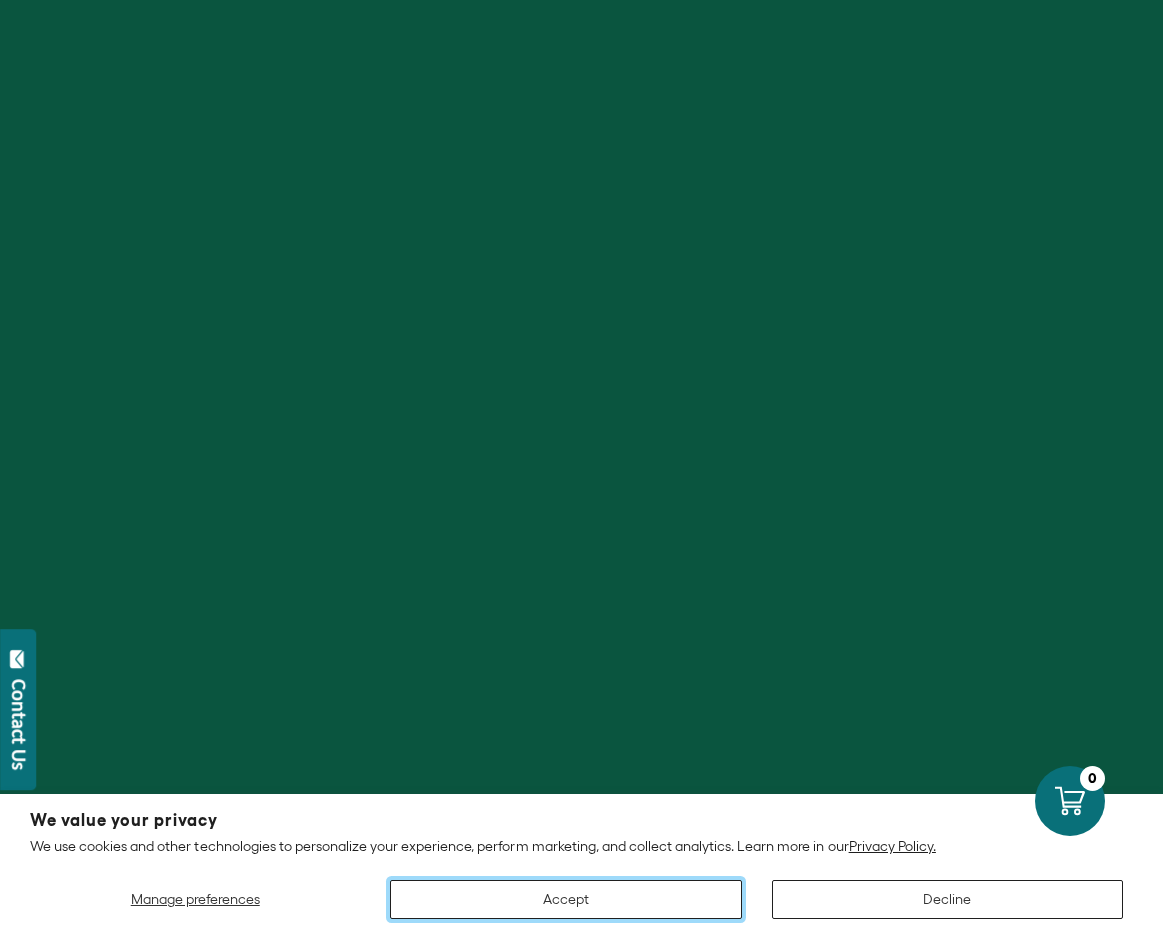 click on "Accept" at bounding box center [565, 899] 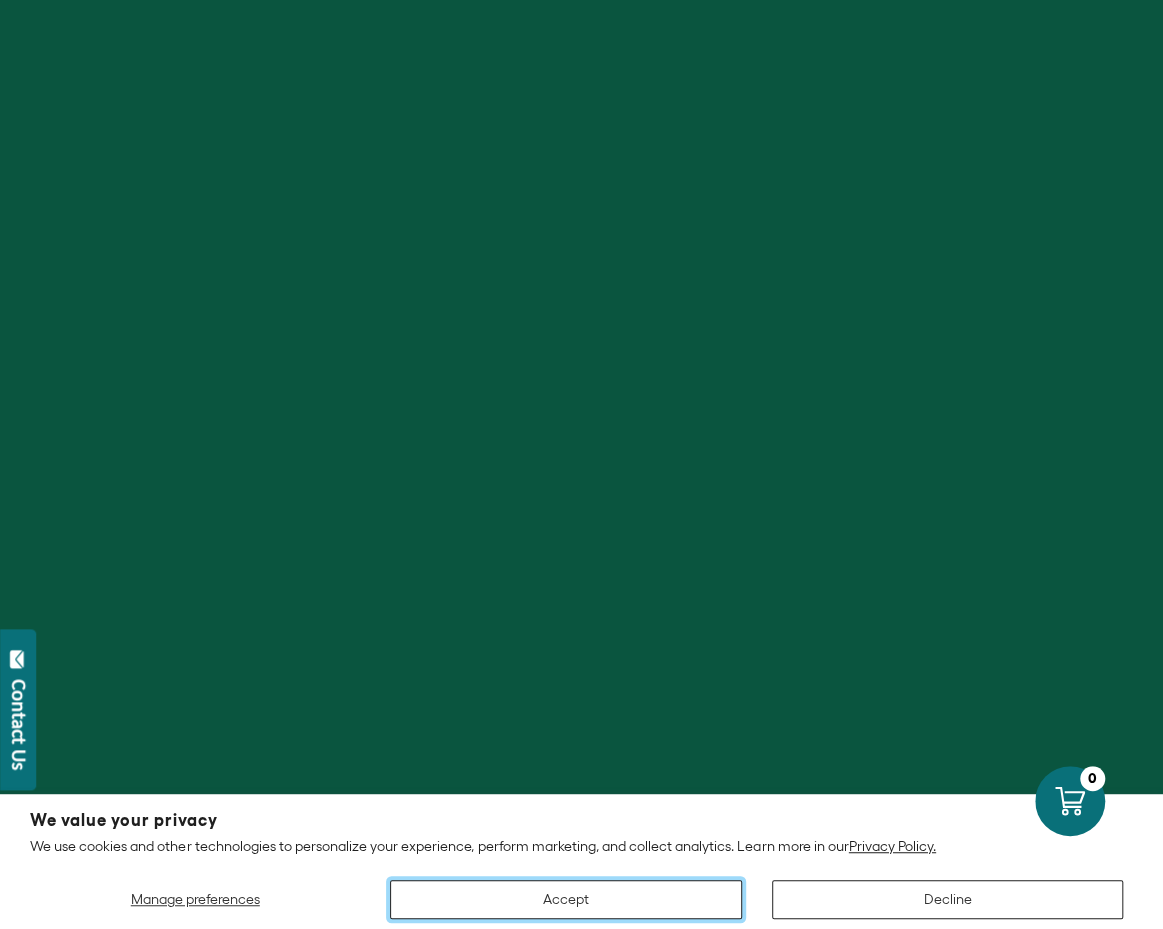 scroll, scrollTop: 0, scrollLeft: 0, axis: both 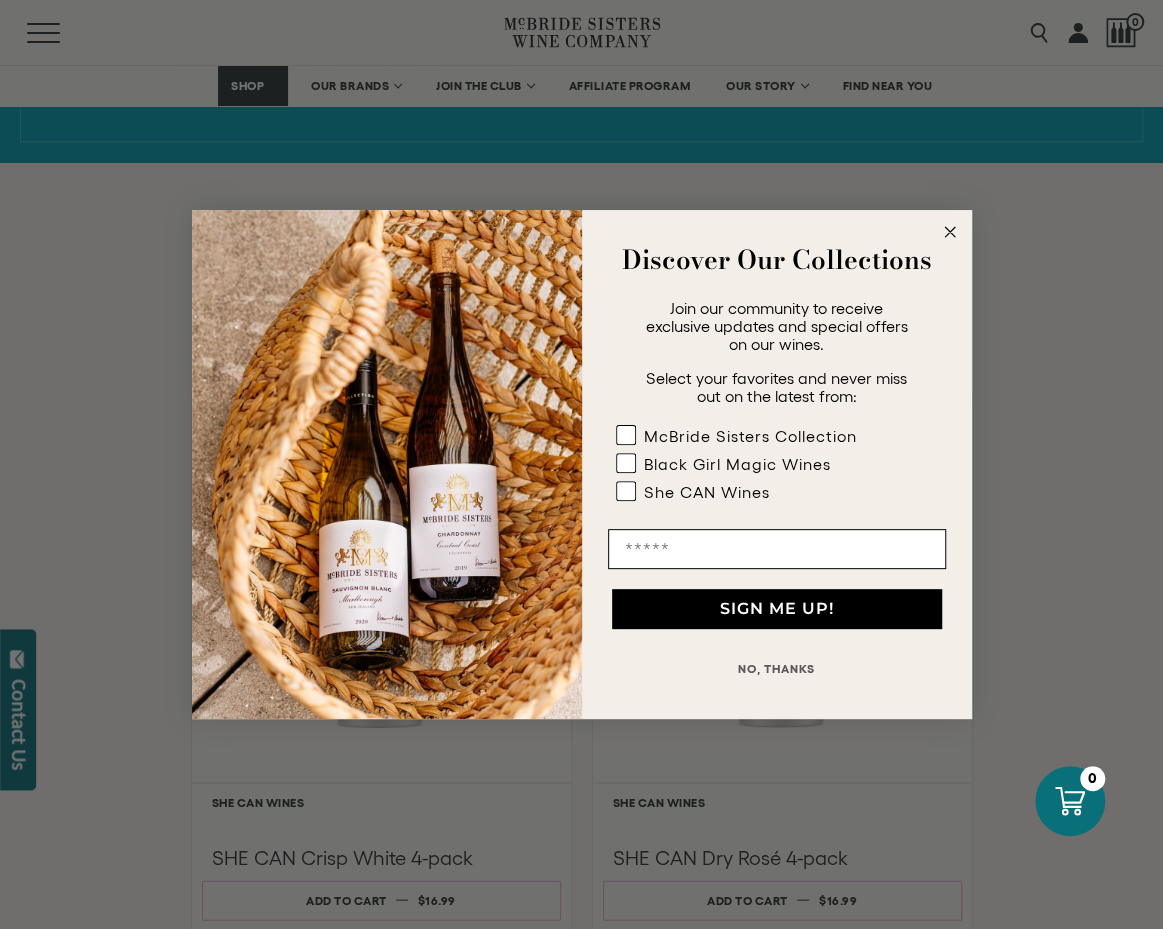 click at bounding box center (949, 232) 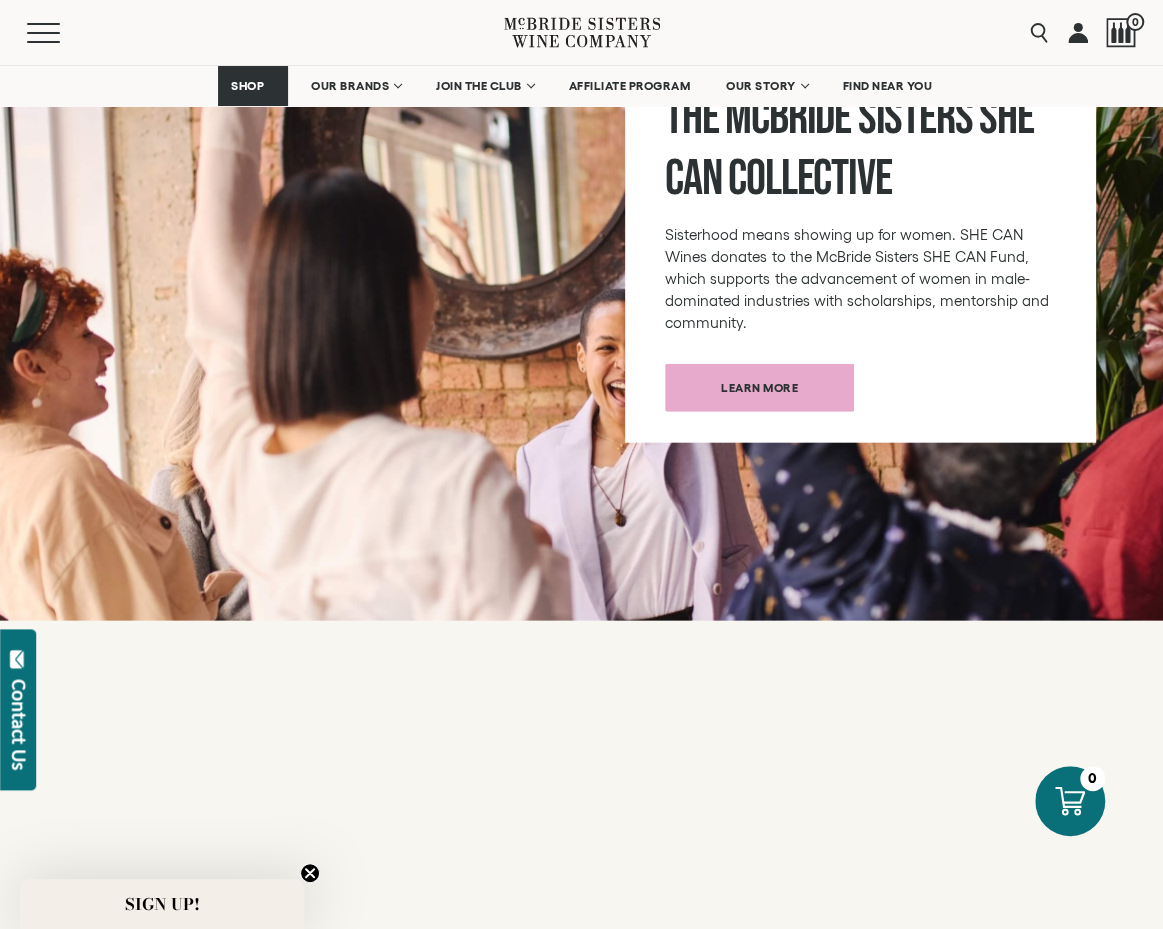 scroll, scrollTop: 2401, scrollLeft: 0, axis: vertical 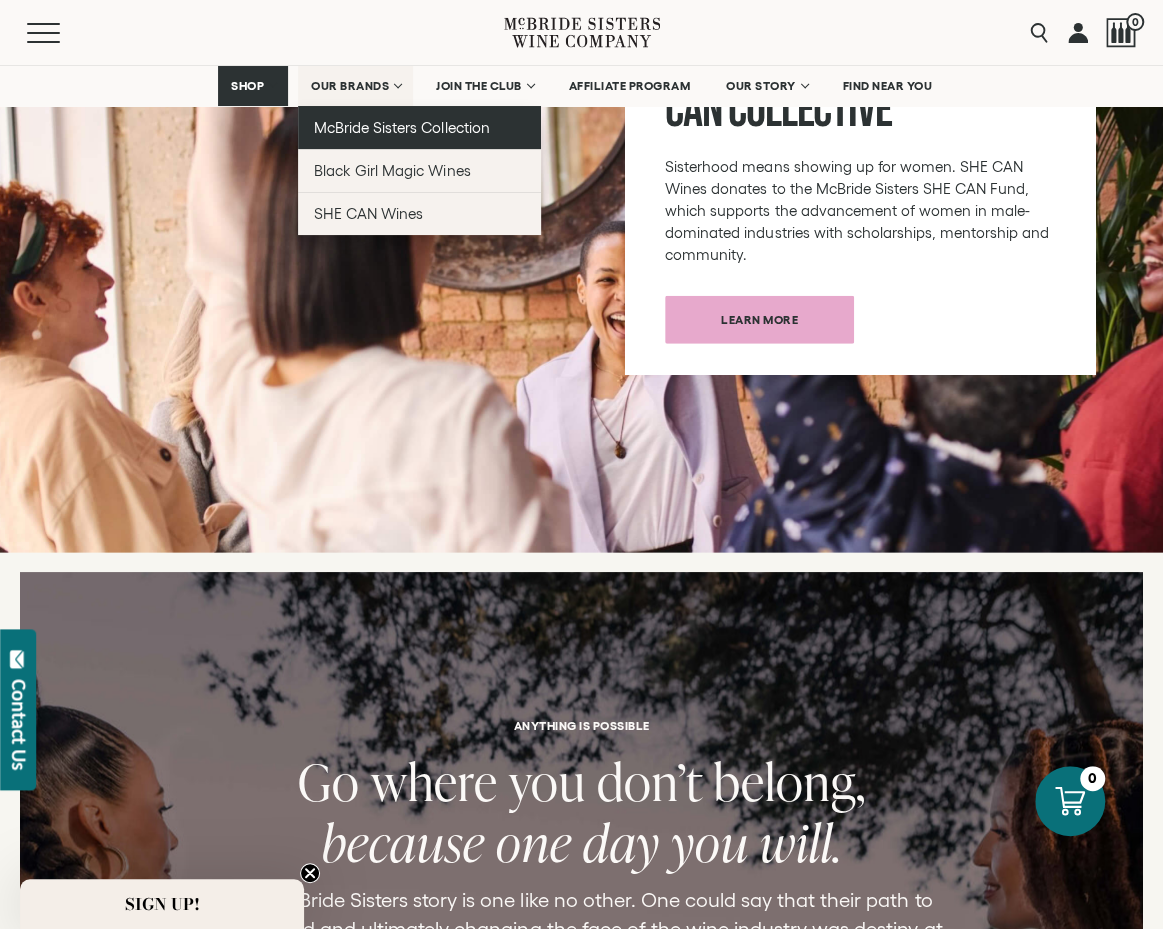 click on "McBride Sisters Collection" at bounding box center [402, 127] 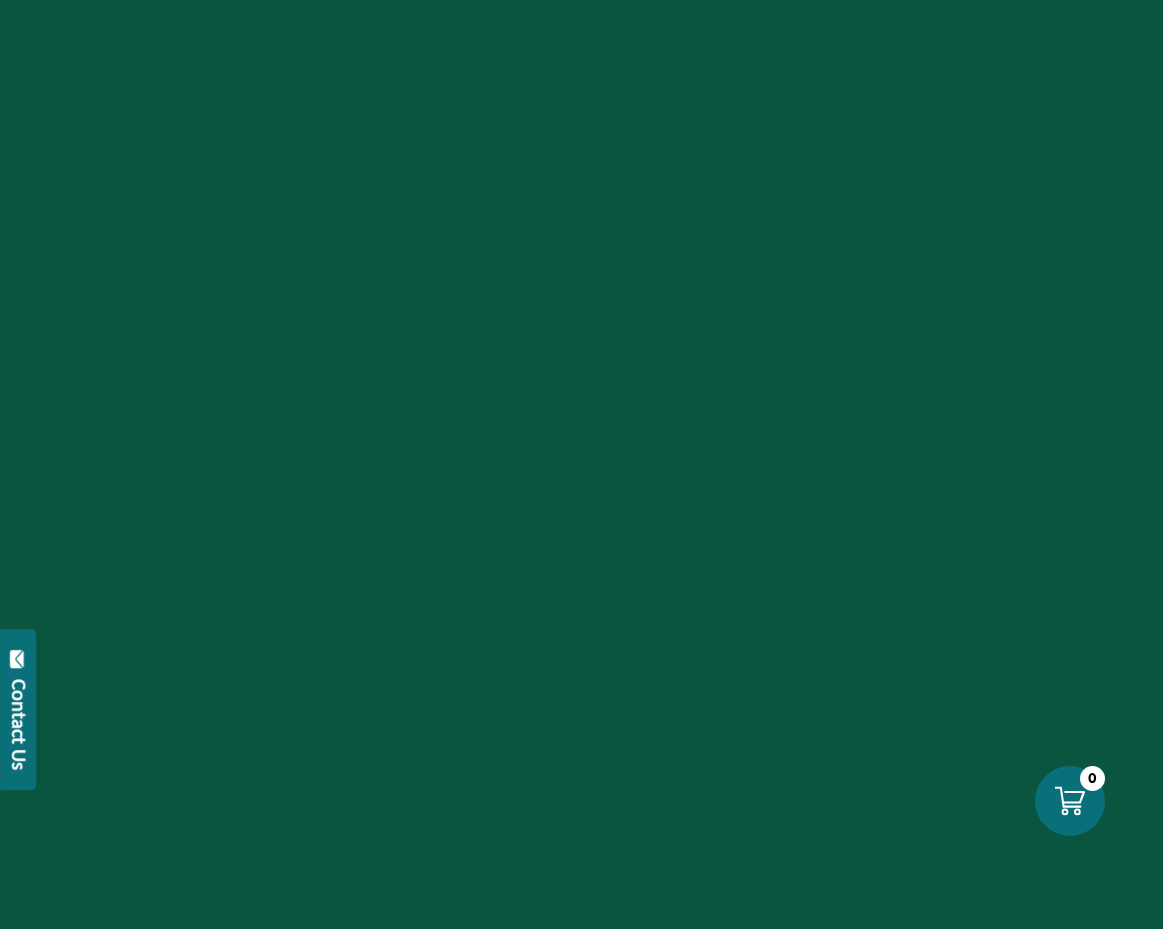 scroll, scrollTop: 0, scrollLeft: 0, axis: both 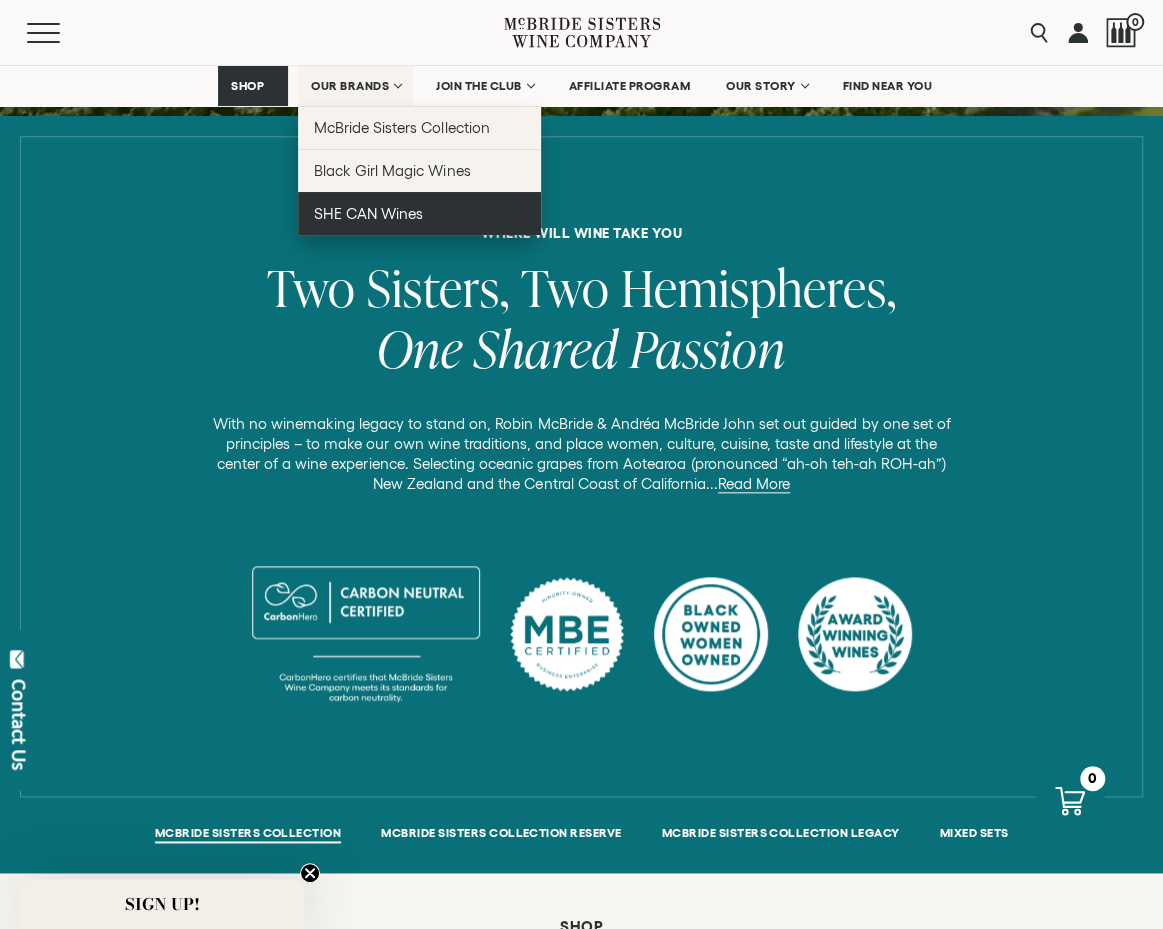 click on "SHE CAN Wines" at bounding box center (368, 213) 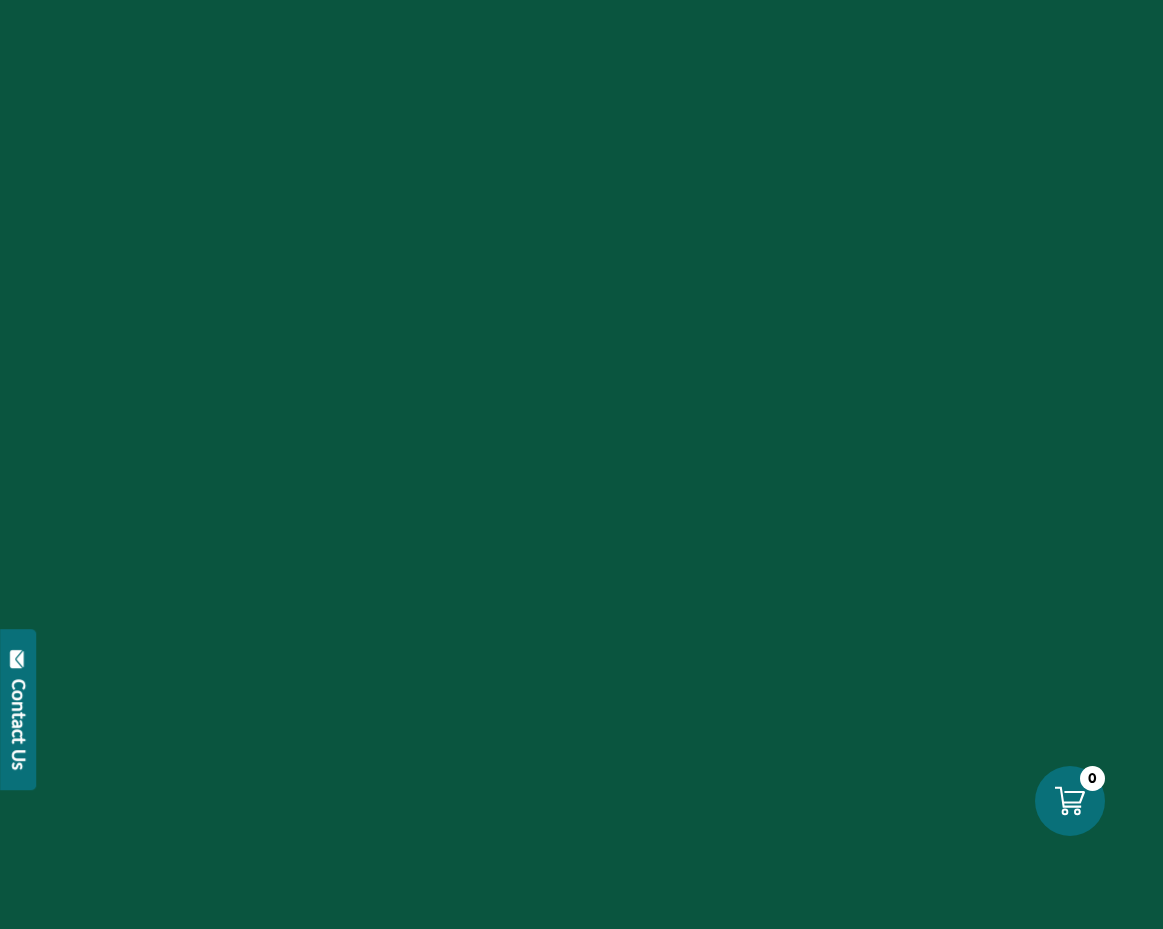 scroll, scrollTop: 0, scrollLeft: 0, axis: both 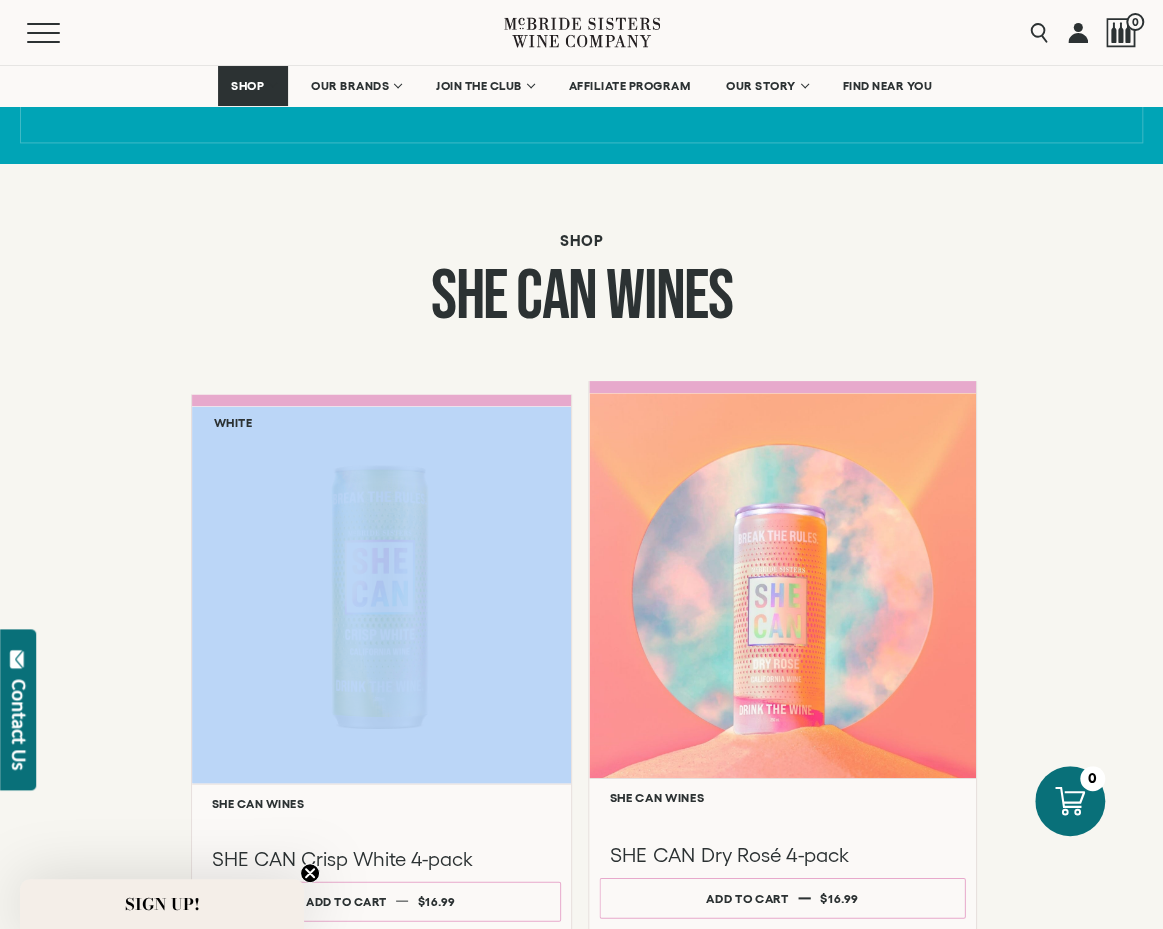 drag, startPoint x: 267, startPoint y: 531, endPoint x: 608, endPoint y: 553, distance: 341.70895 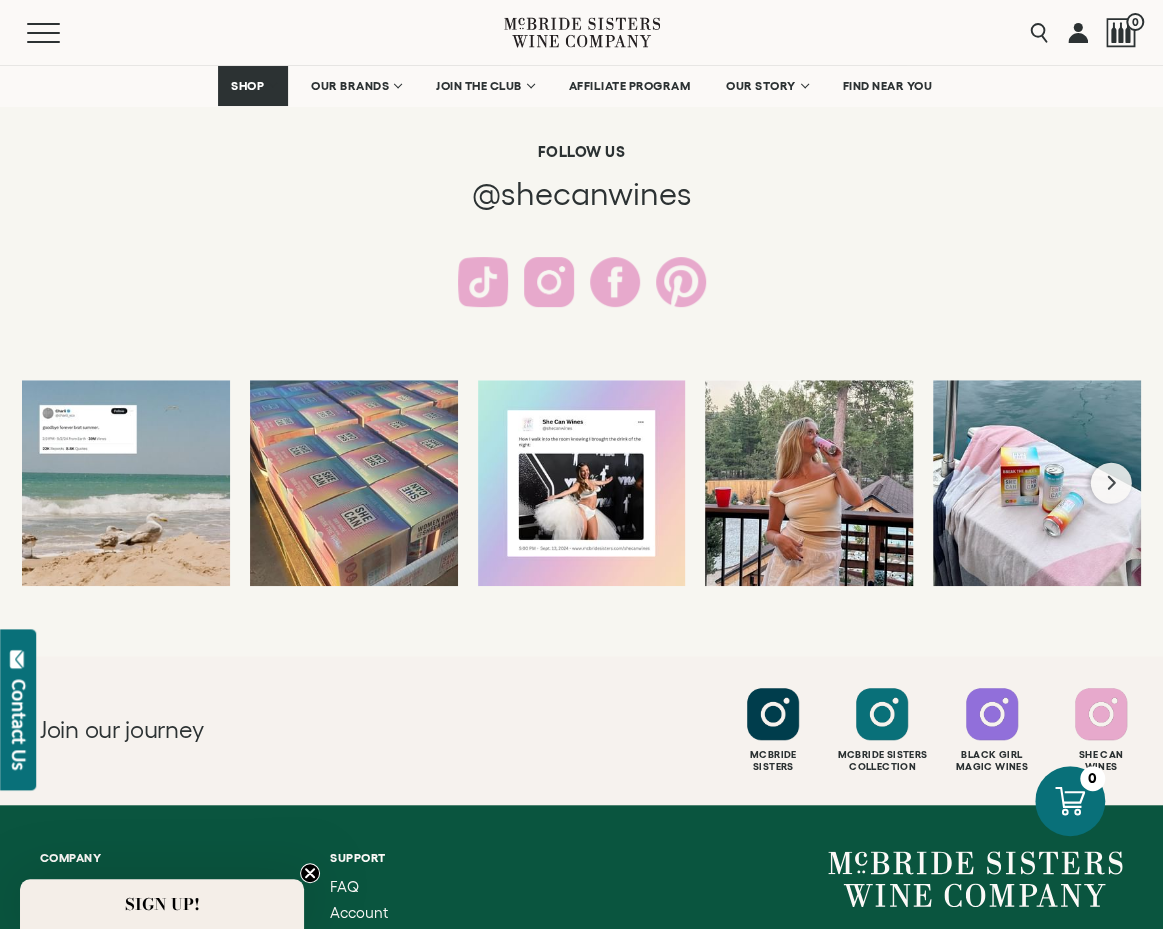 scroll, scrollTop: 3696, scrollLeft: 0, axis: vertical 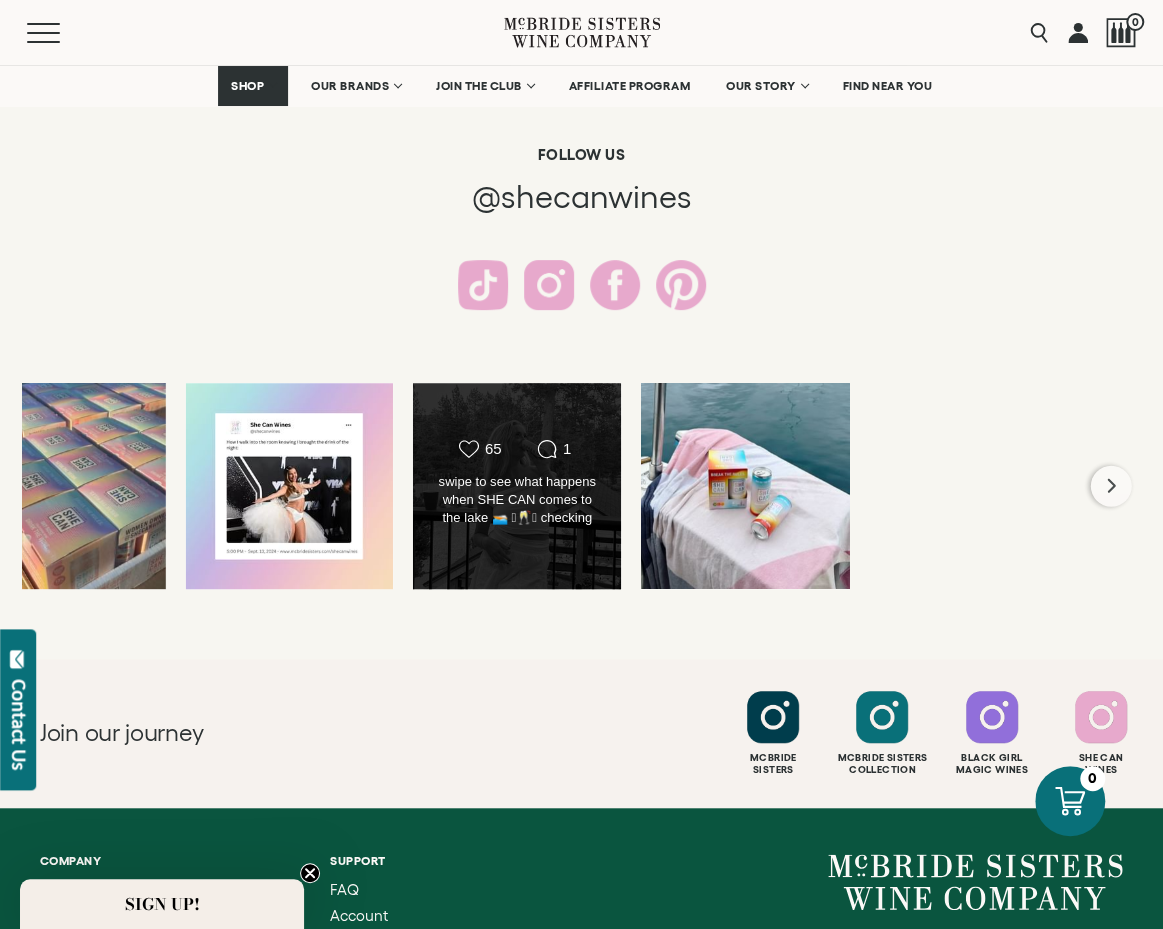 drag, startPoint x: 780, startPoint y: 520, endPoint x: 374, endPoint y: 521, distance: 406.00122 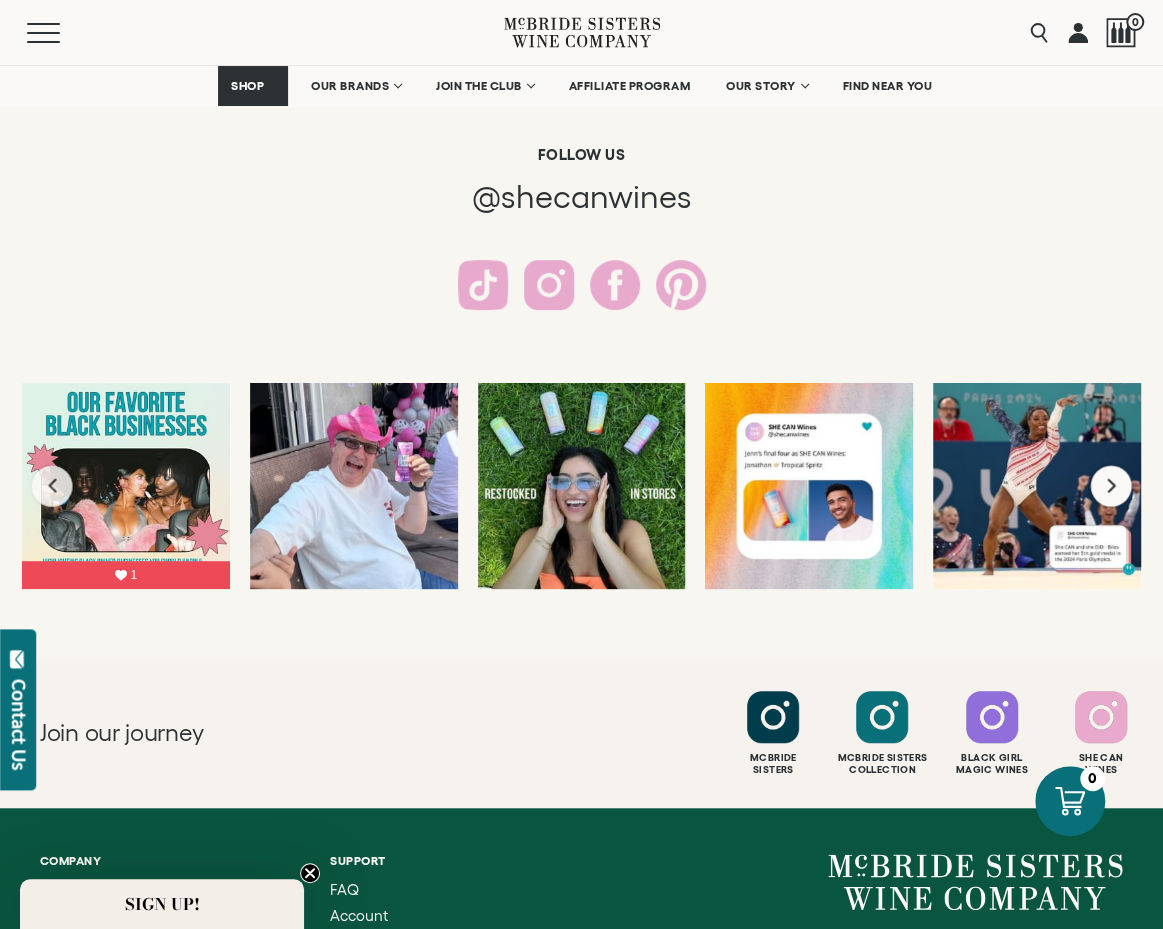click at bounding box center (1111, 486) 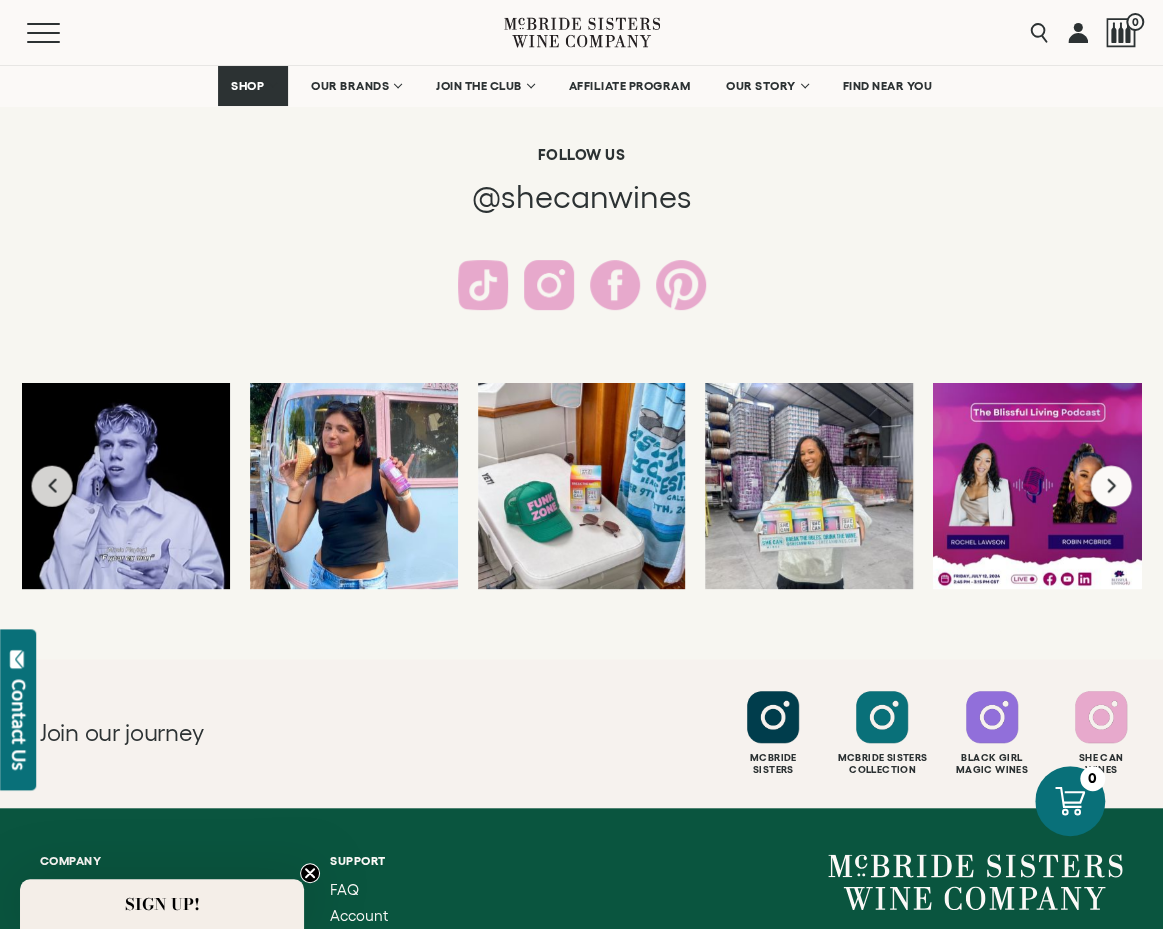 click at bounding box center (1111, 486) 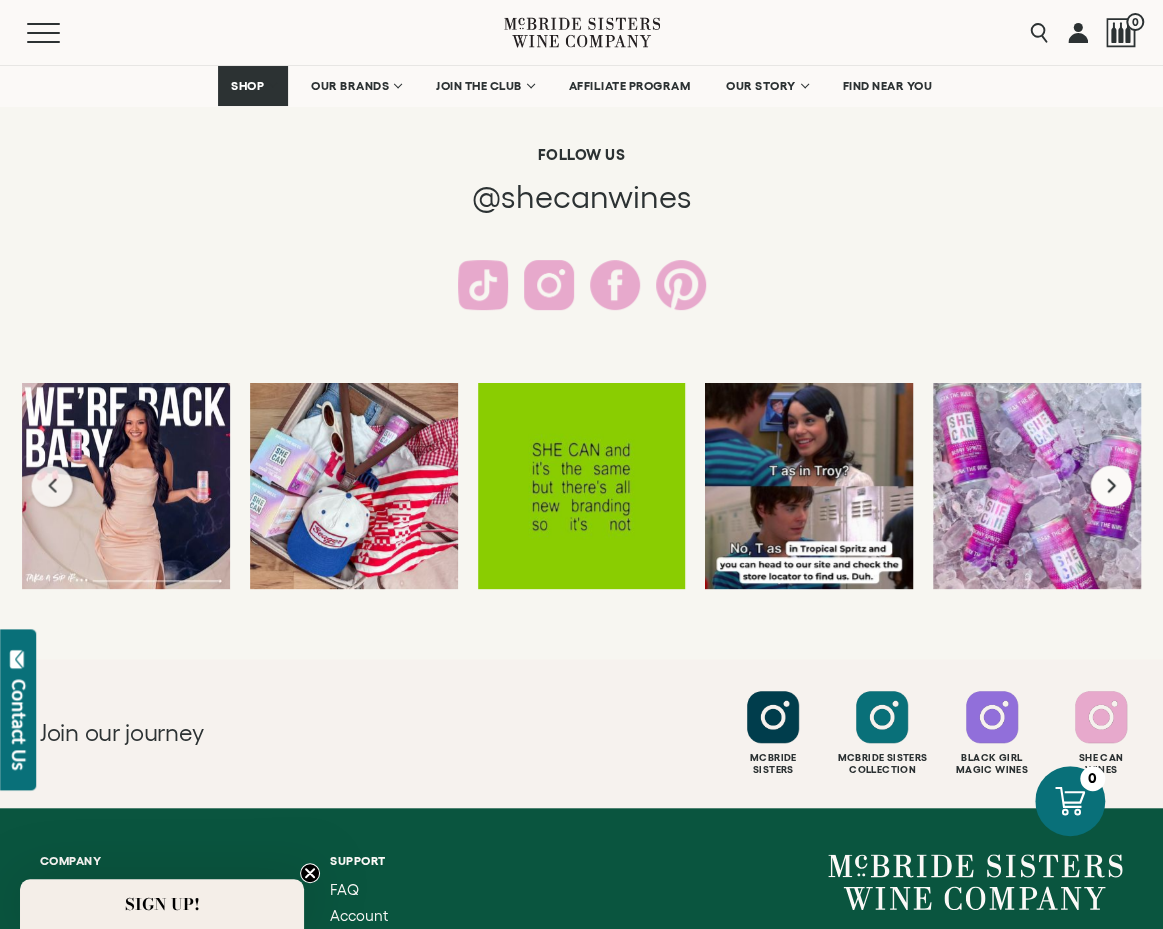 click at bounding box center (1111, 486) 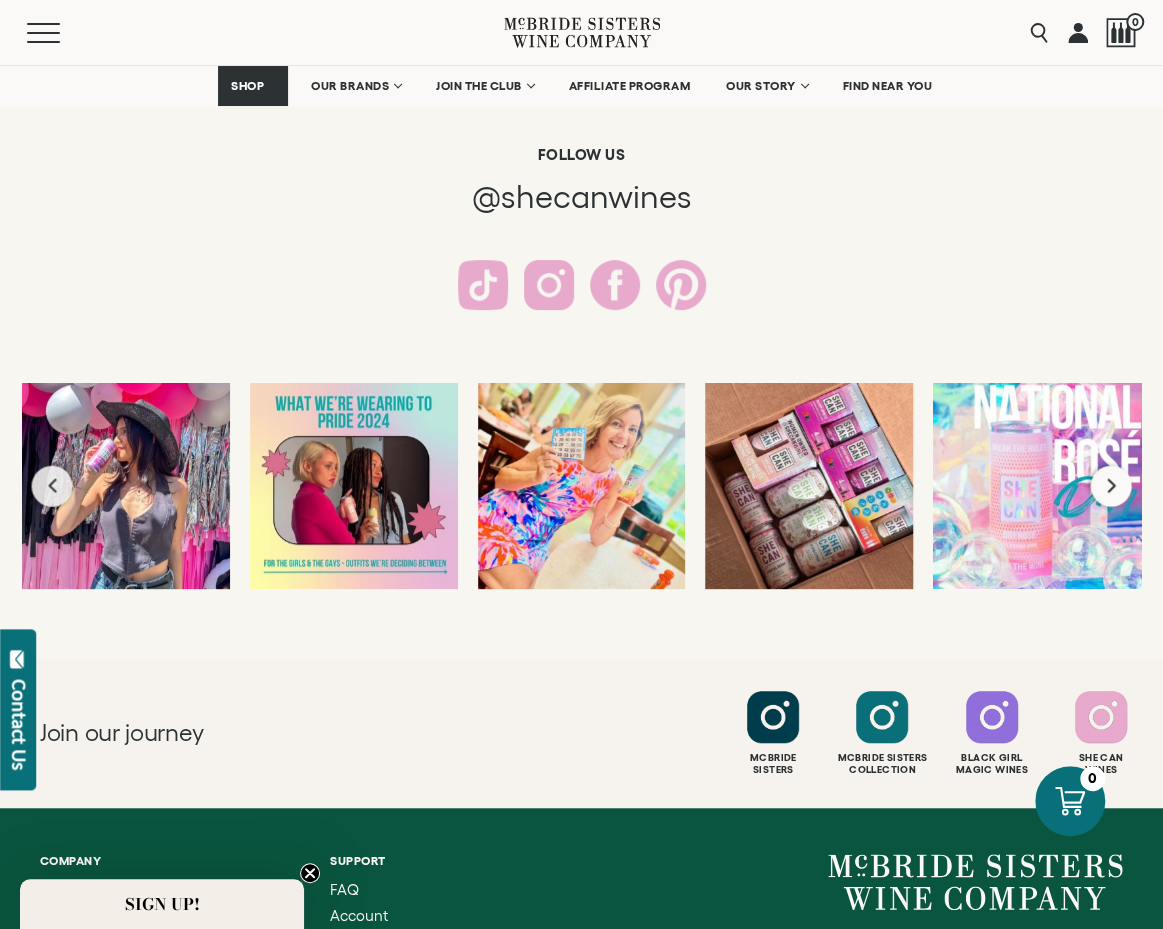 click at bounding box center (1111, 486) 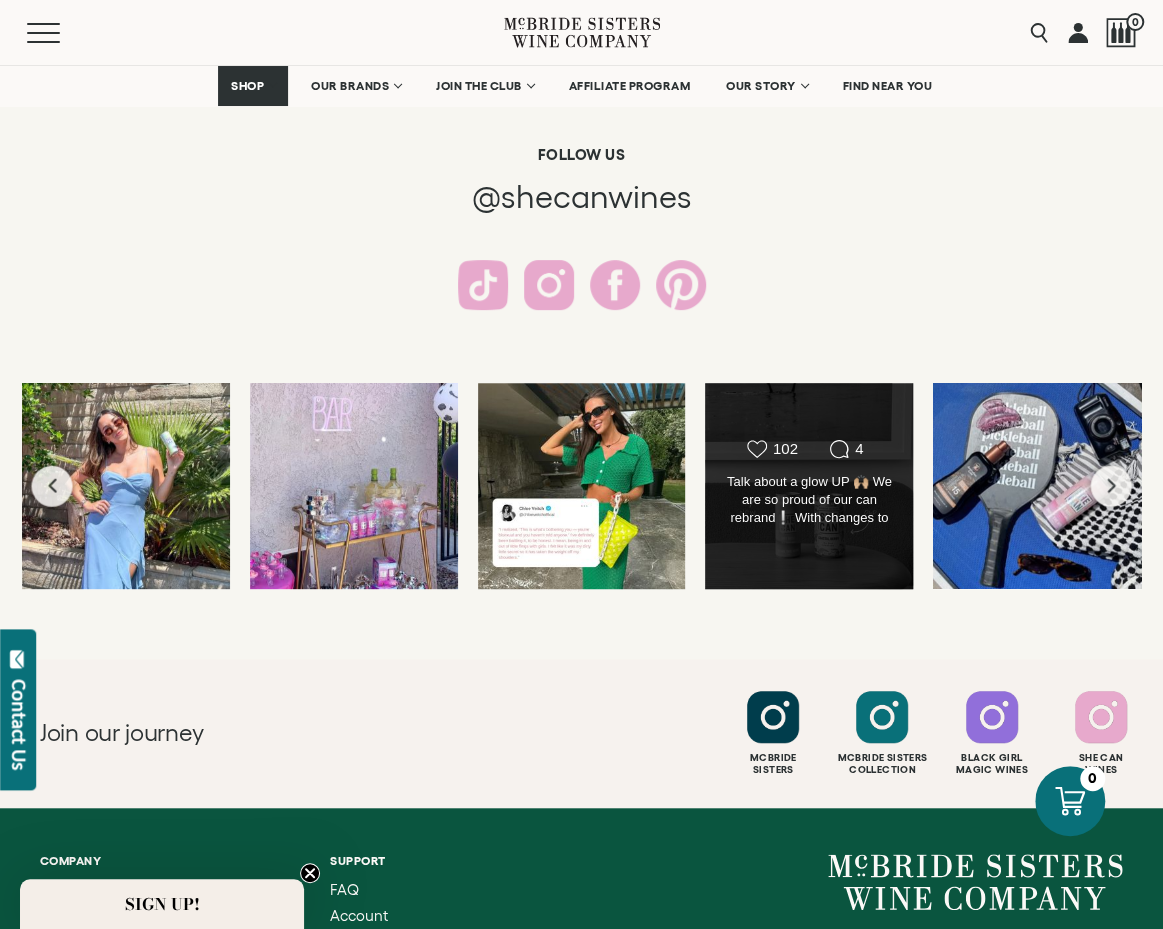 click on "Talk about a glow UP 🙌🏼  We are so proud of our can rebrand❕ With changes to the physical cans + name of our wines- the flavors are the delish ones you know & love, and the branding is that much cuter 🪩  Check out our store locator on our website to see these girls on the shelves 👀" at bounding box center [809, 501] 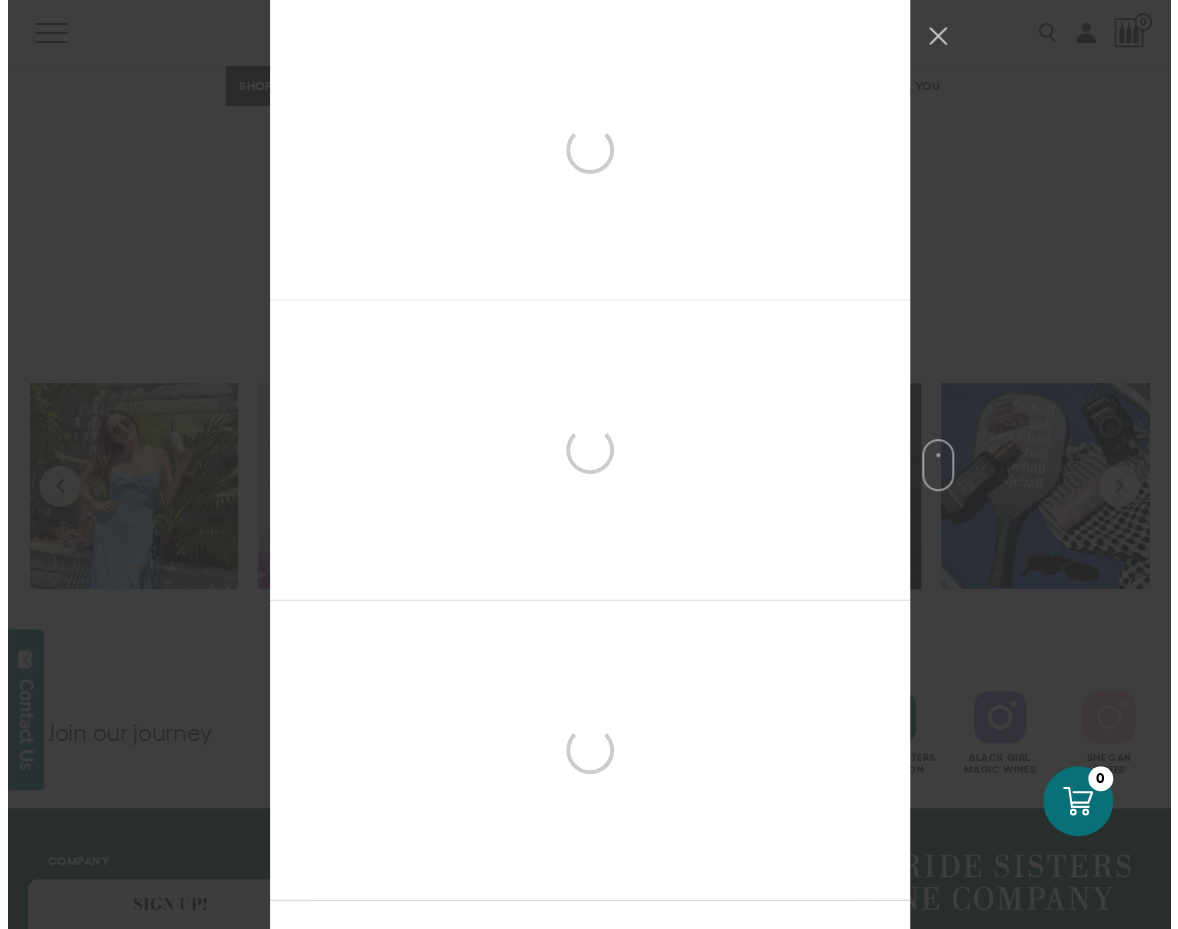 scroll, scrollTop: 3697, scrollLeft: 0, axis: vertical 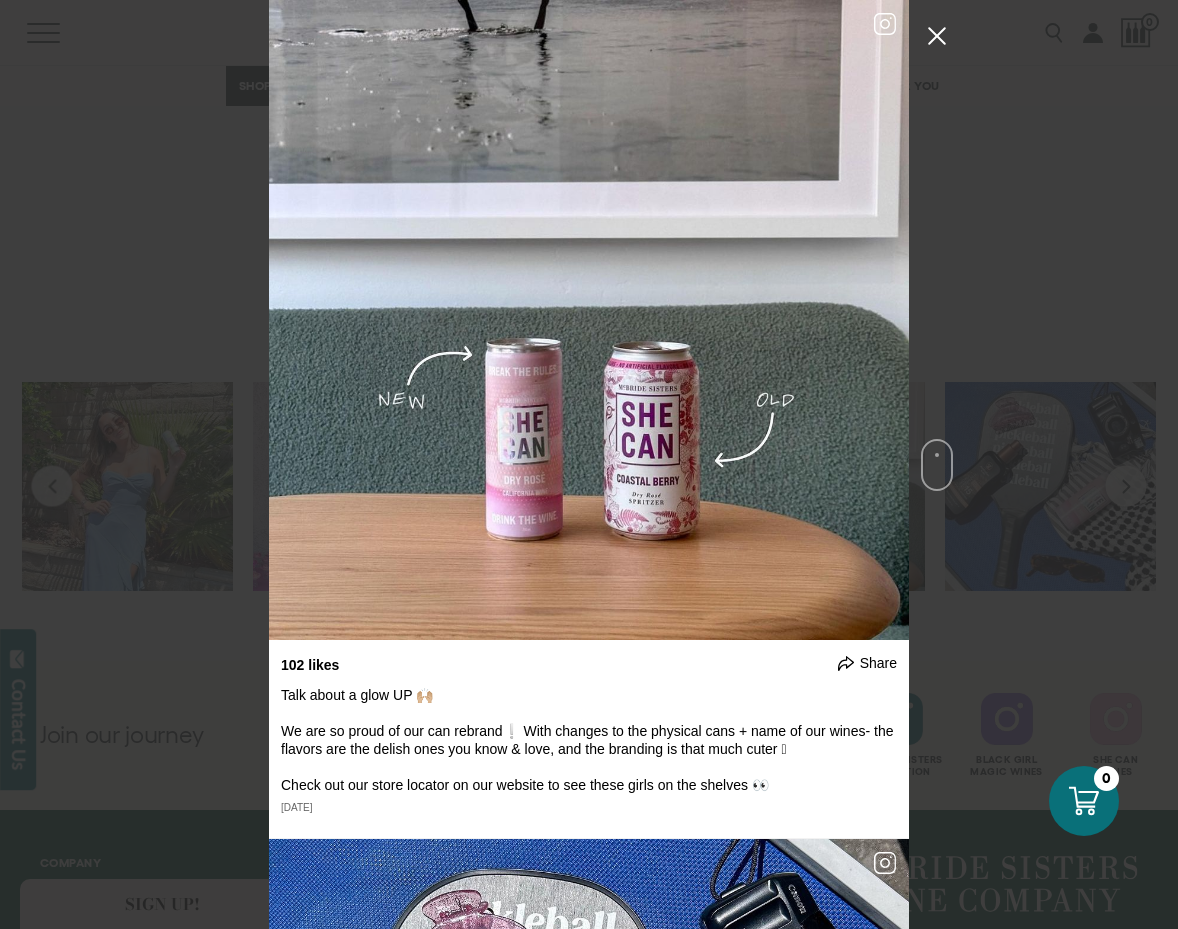 click at bounding box center [937, 36] 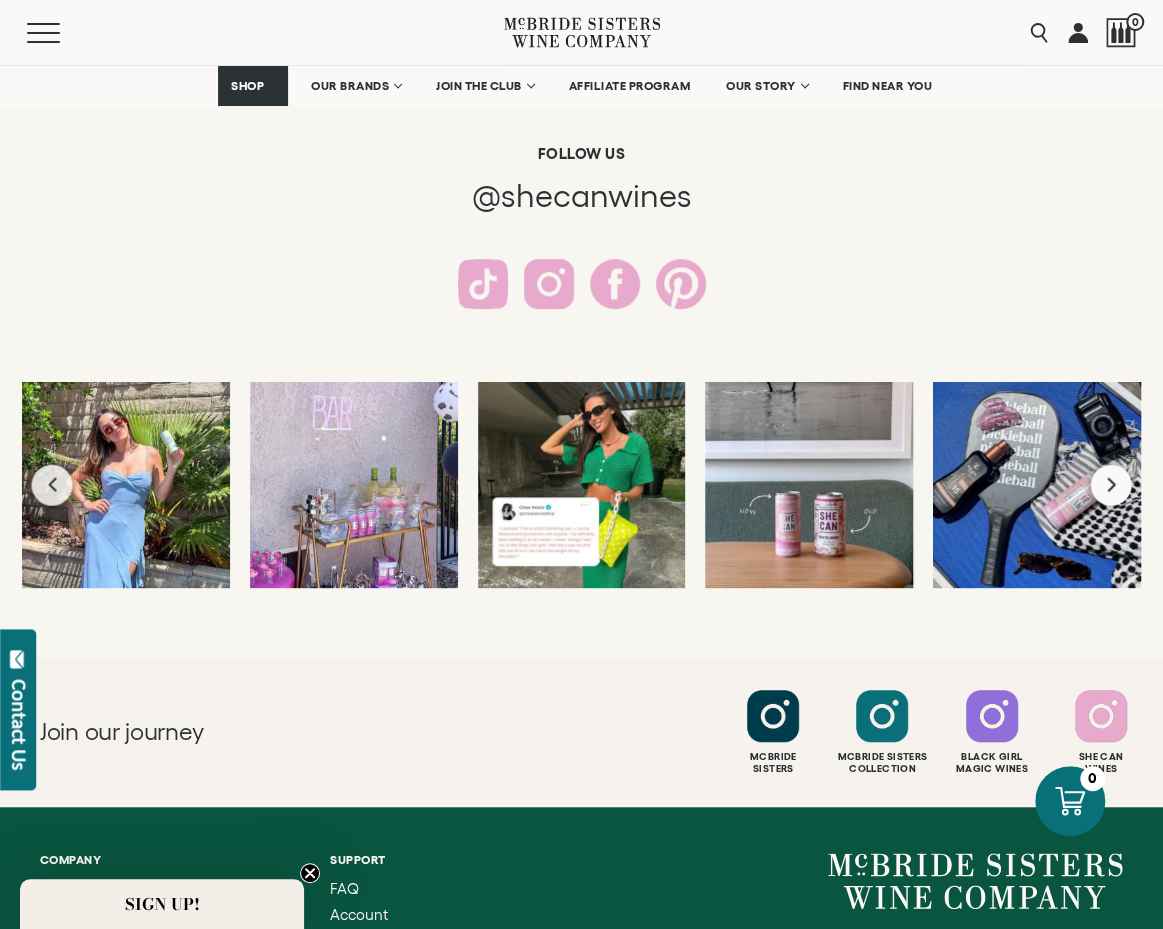 click at bounding box center (1111, 484) 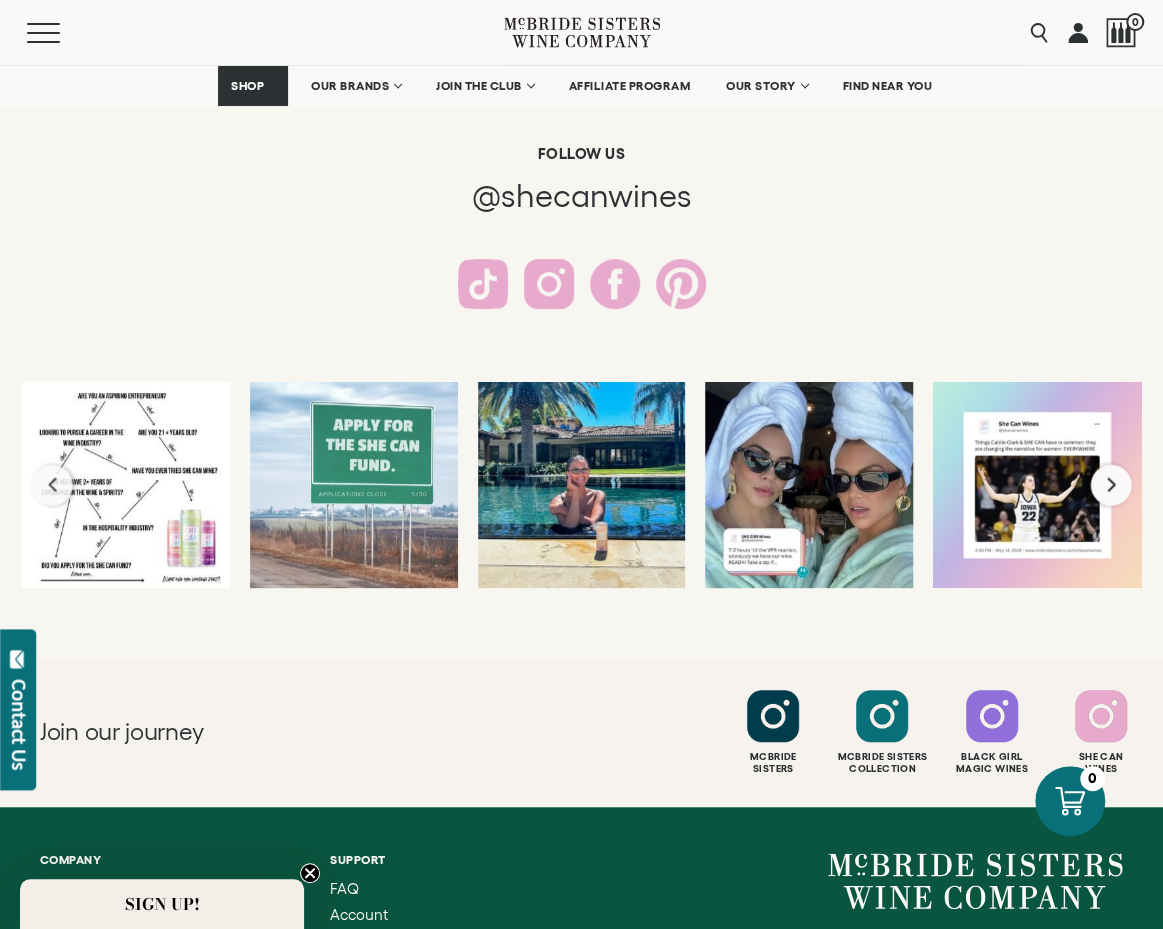 click at bounding box center (1111, 484) 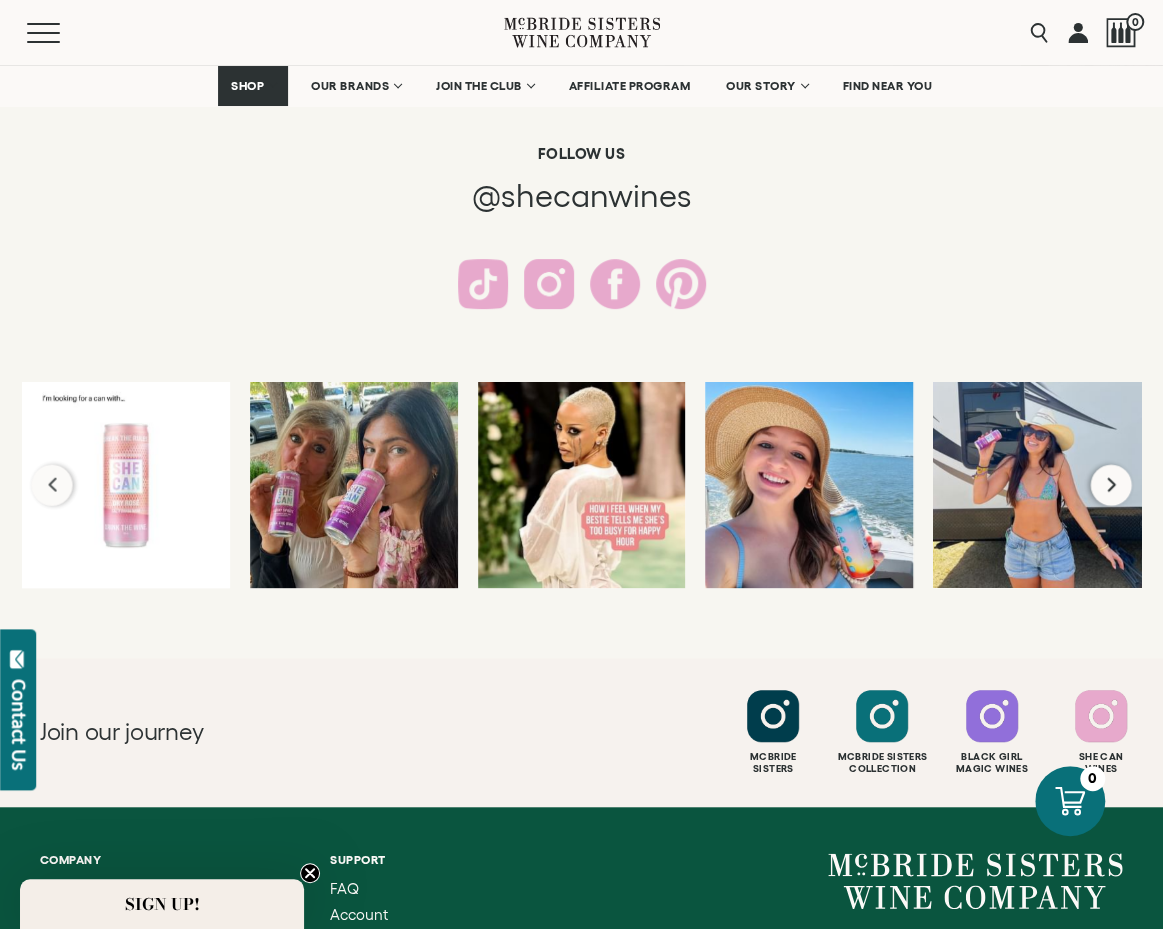 click at bounding box center (1111, 484) 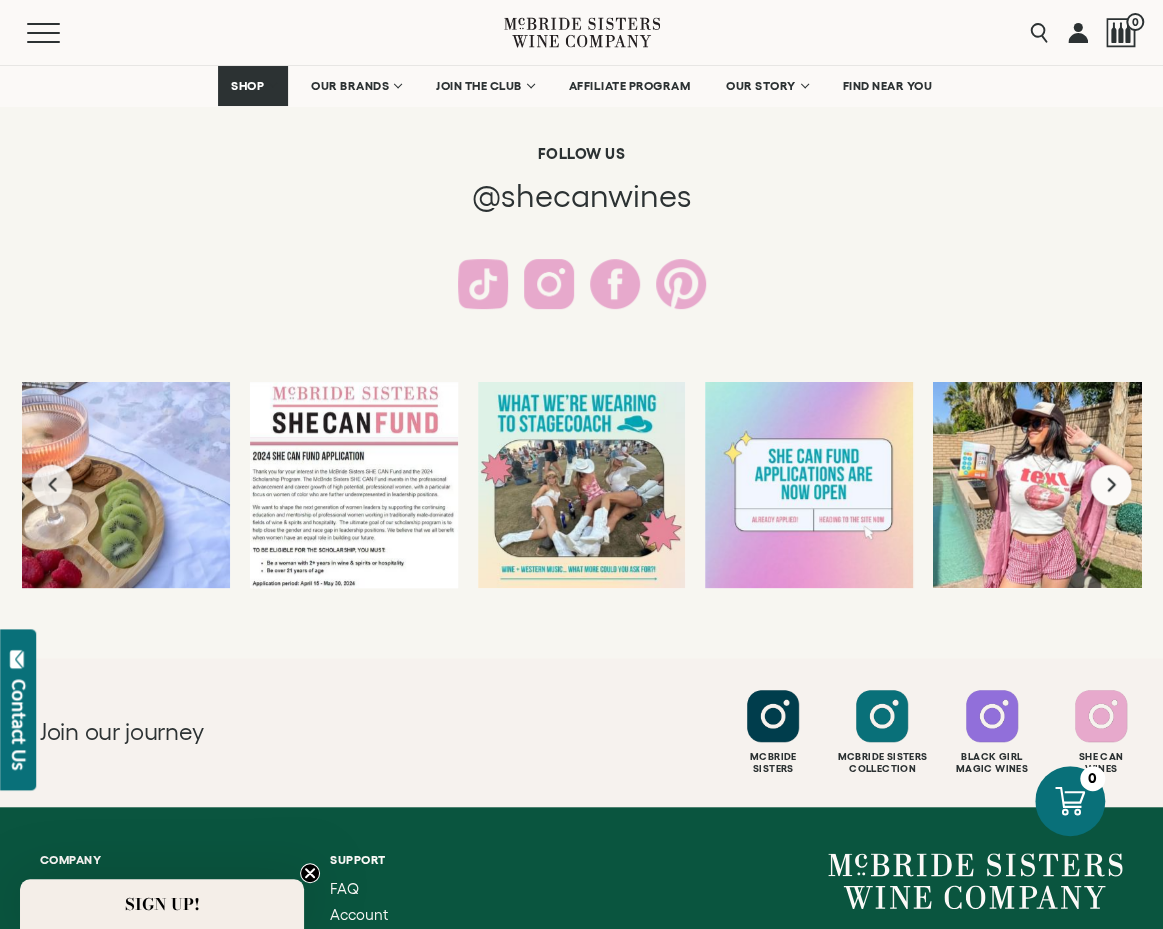 click at bounding box center [1111, 484] 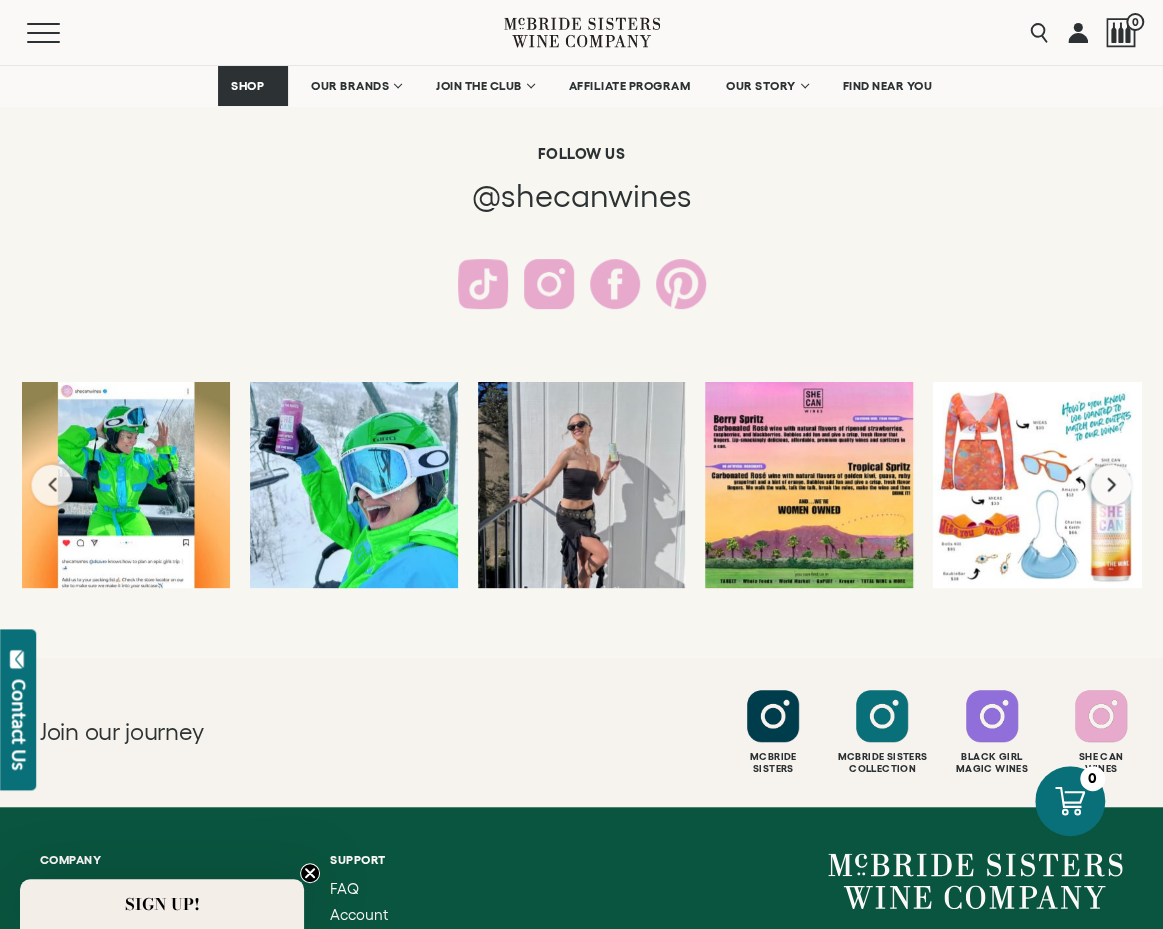 click at bounding box center (1111, 484) 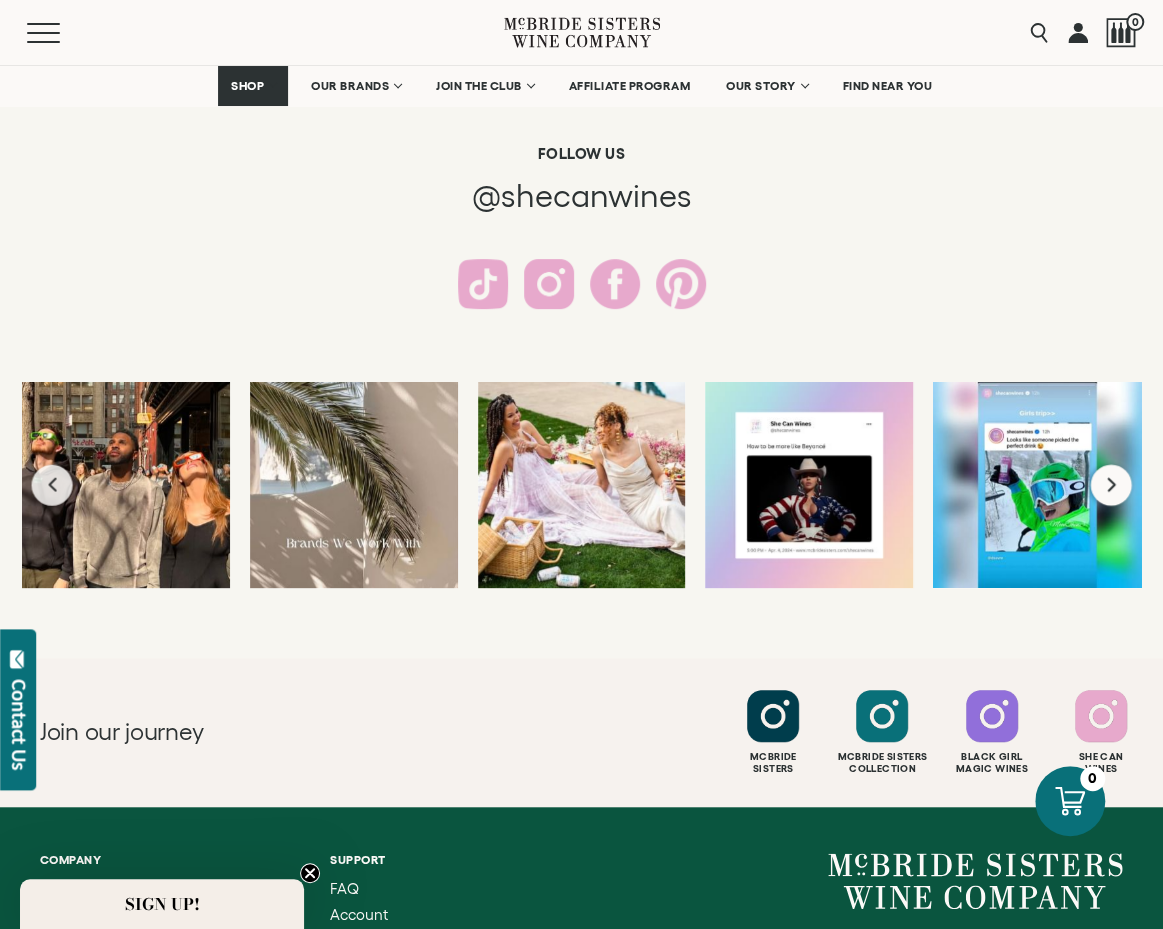 click at bounding box center (1111, 484) 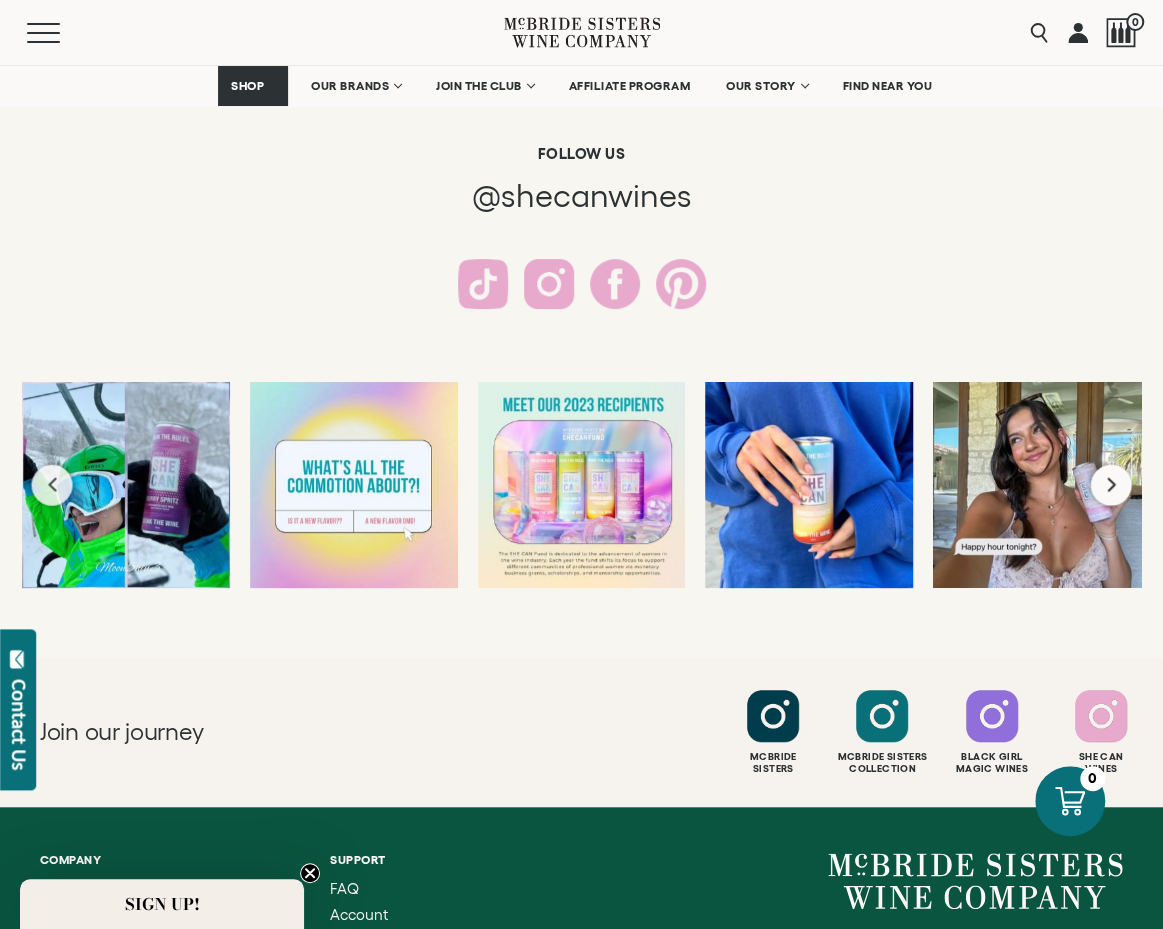 click at bounding box center [1111, 484] 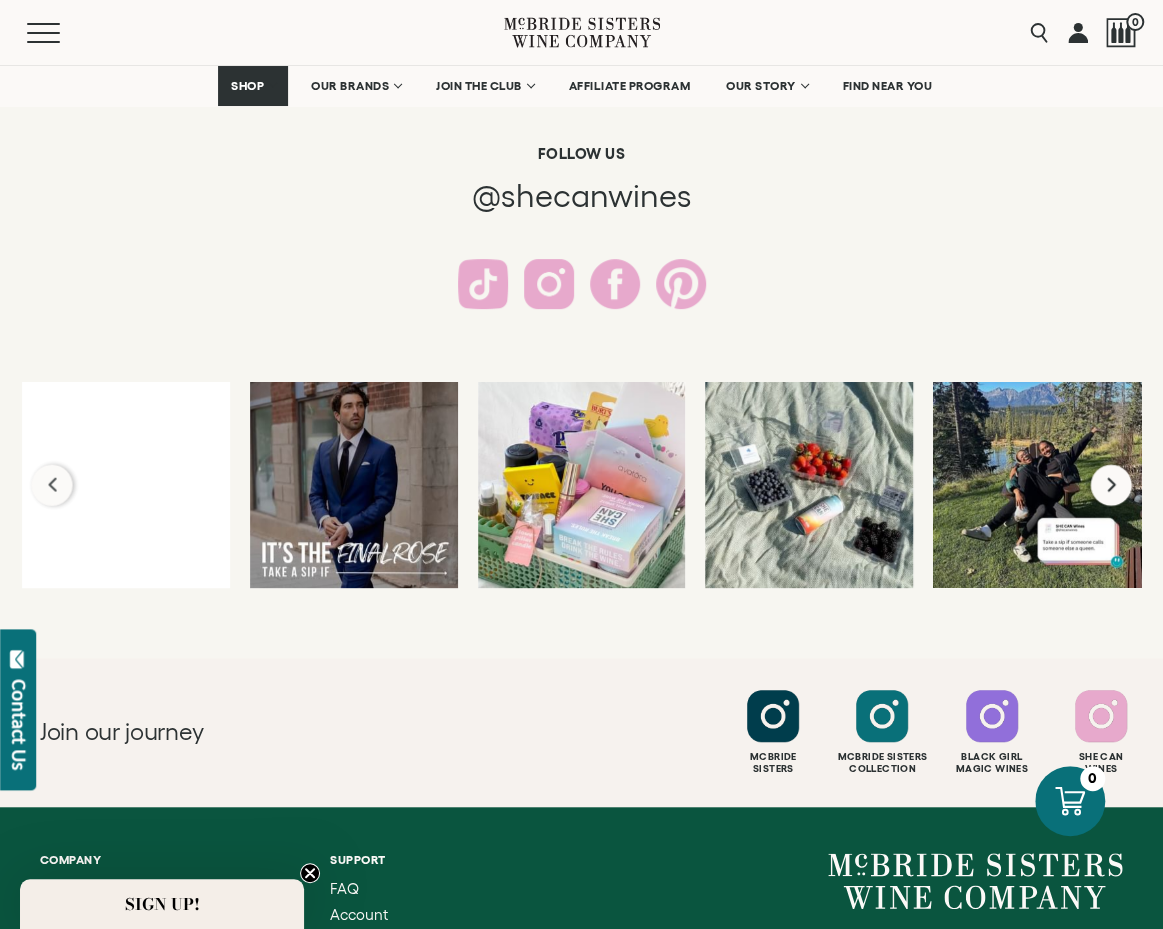 click at bounding box center (1111, 484) 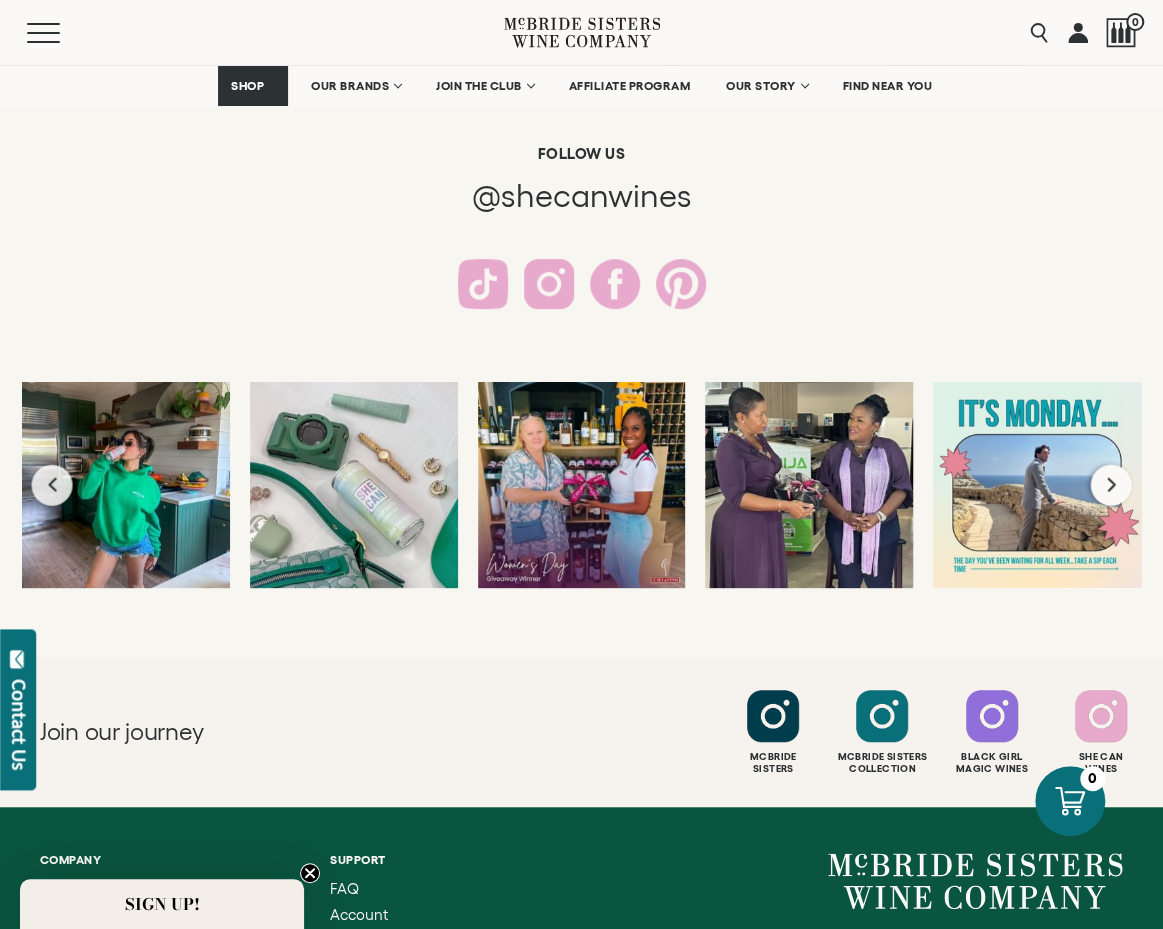 click at bounding box center (1111, 484) 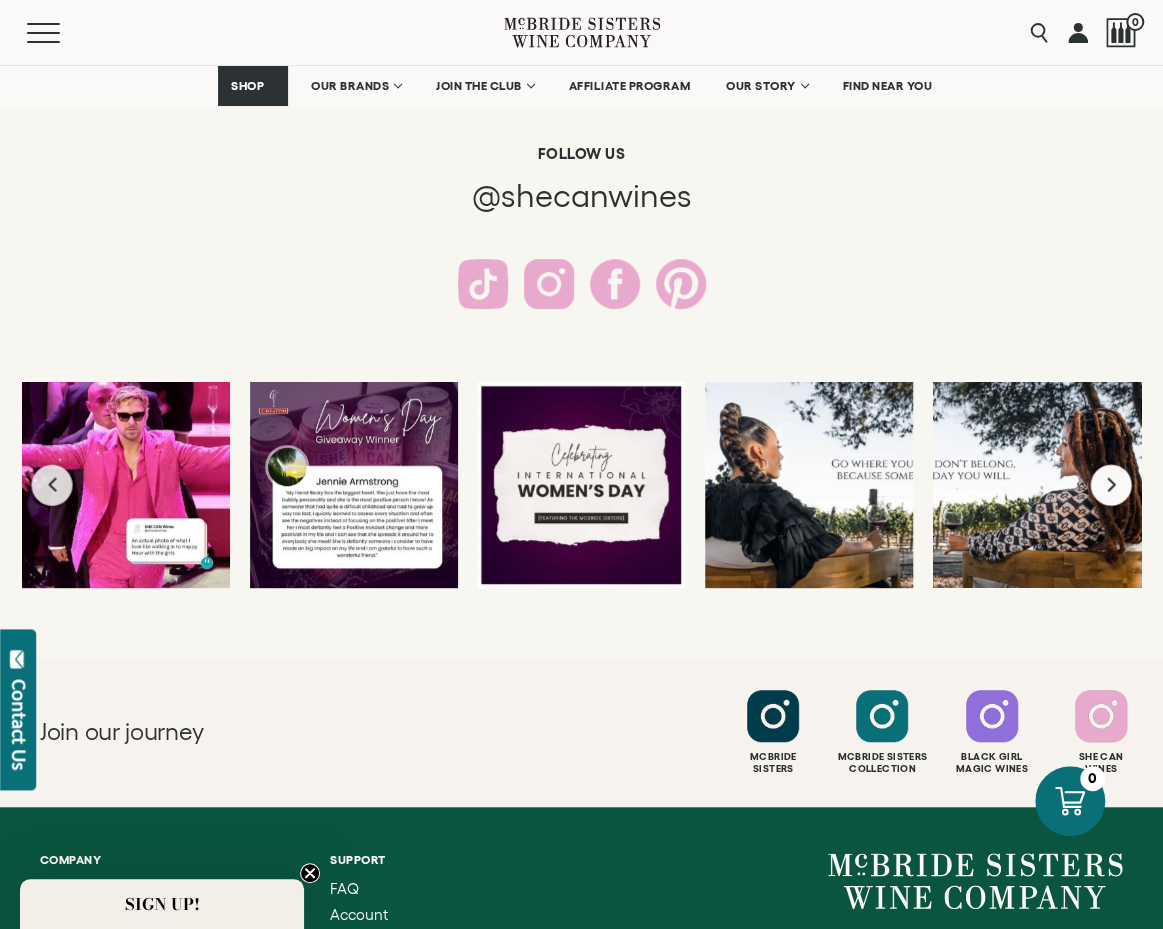 click at bounding box center [1111, 484] 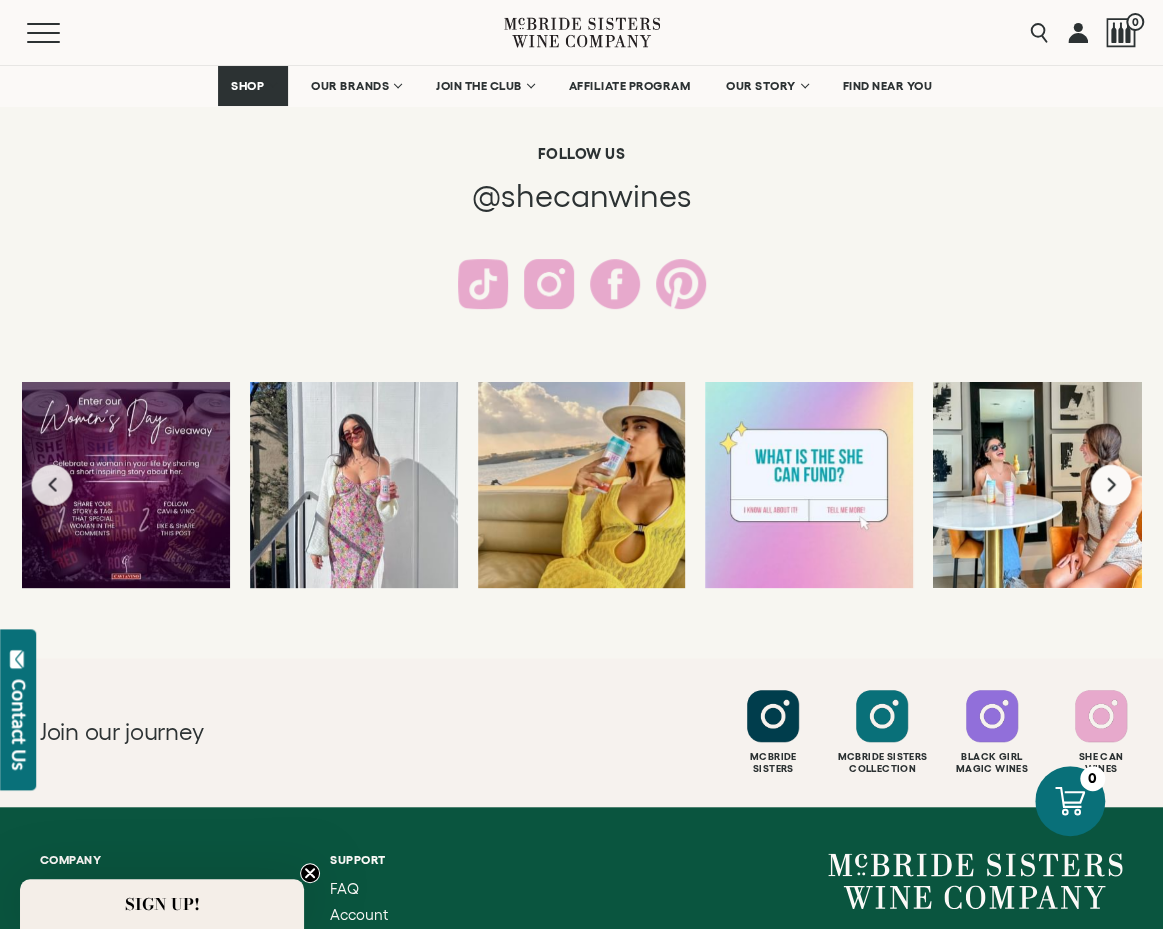click at bounding box center (1111, 484) 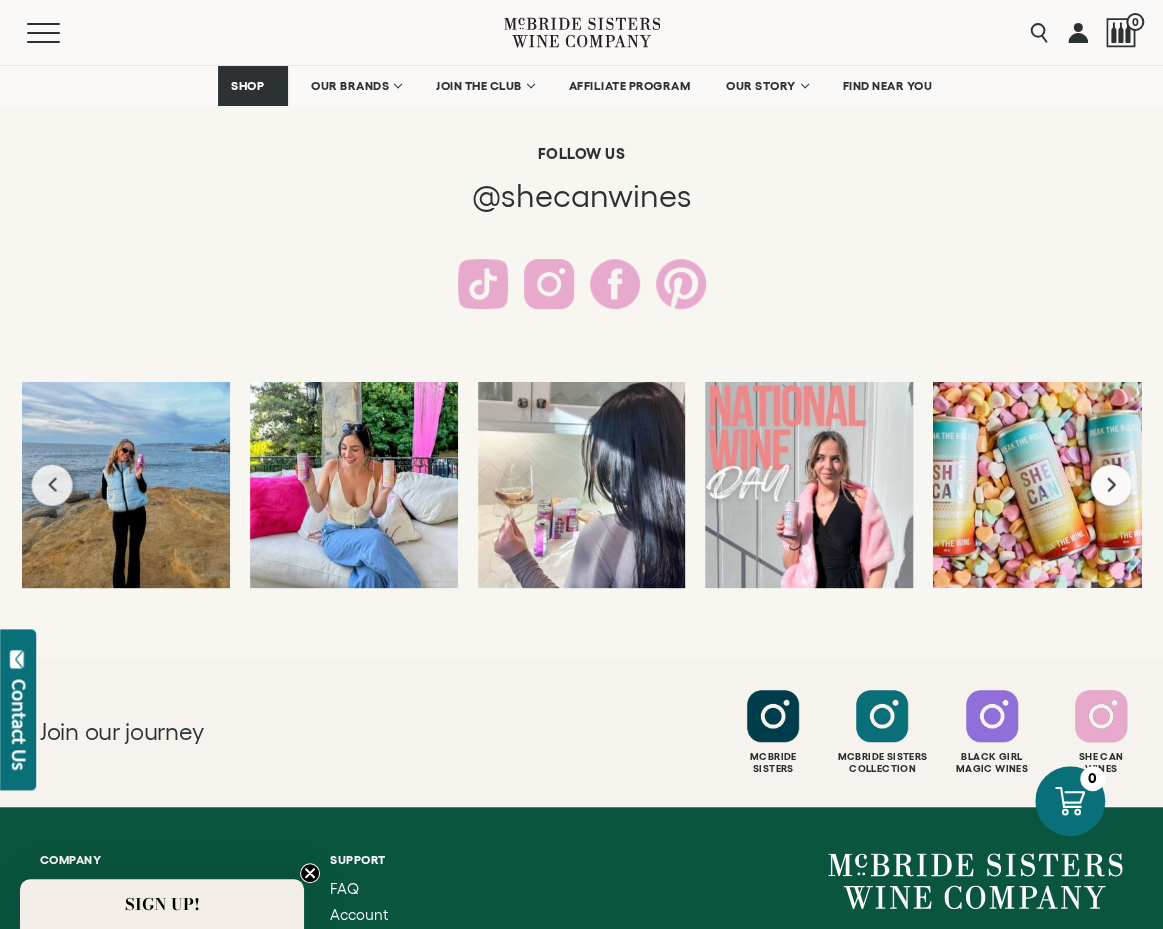 click at bounding box center [1111, 484] 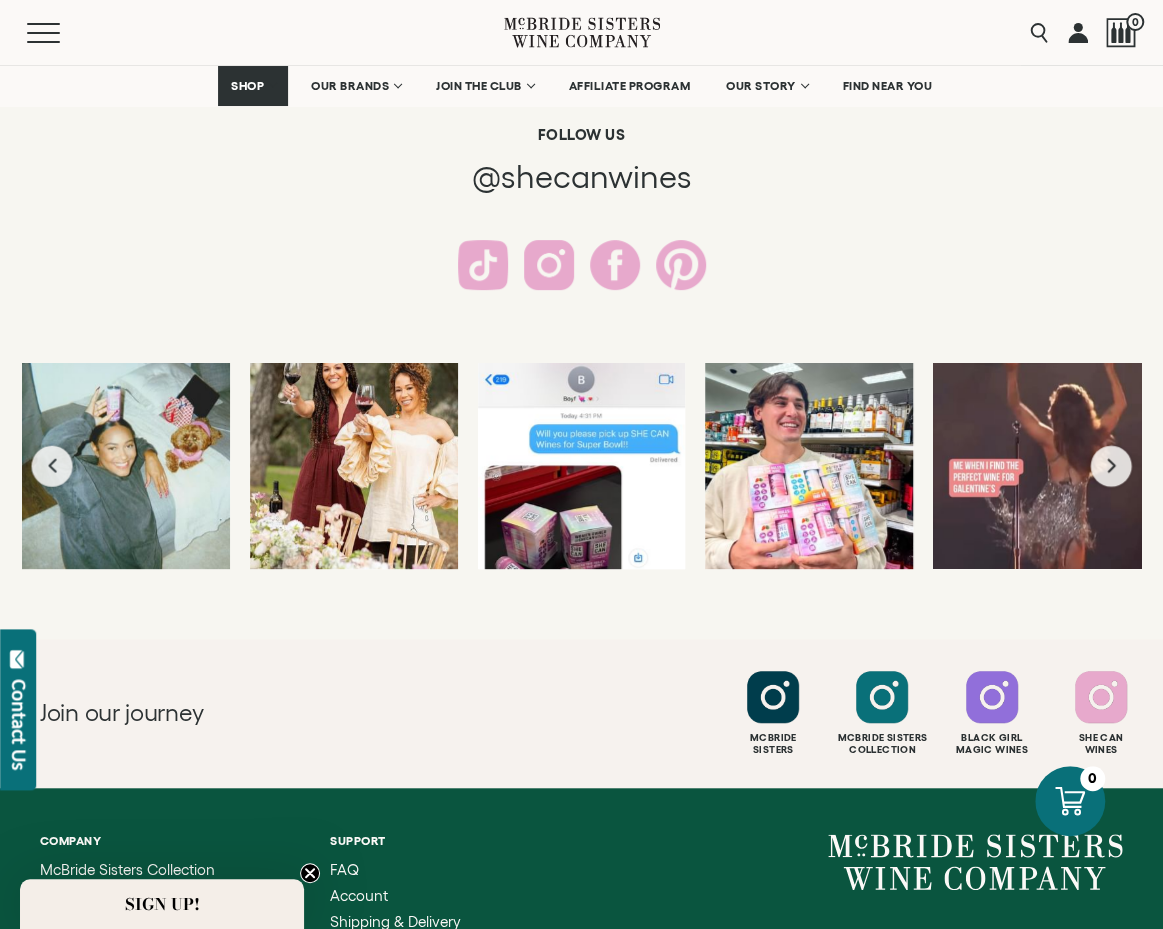 scroll, scrollTop: 3397, scrollLeft: 0, axis: vertical 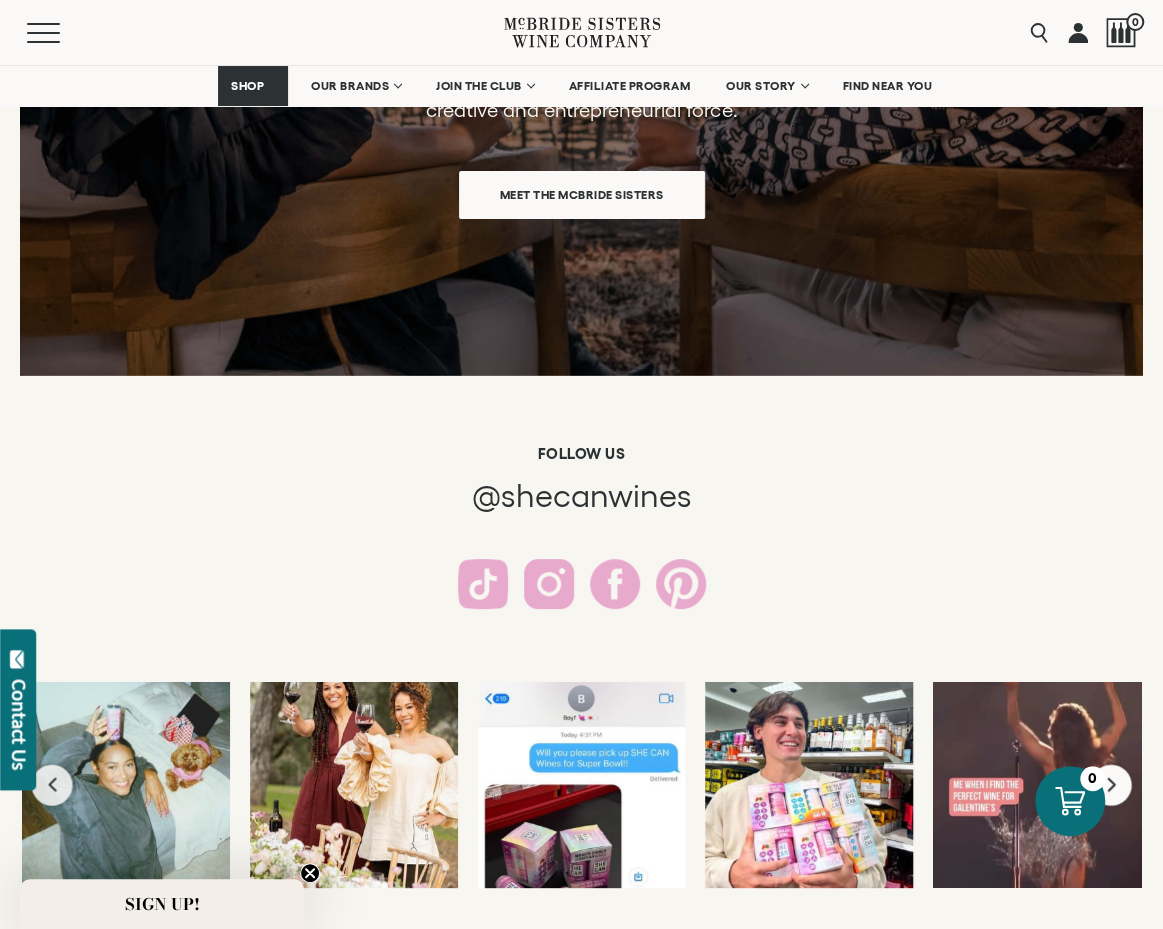 click at bounding box center (1111, 784) 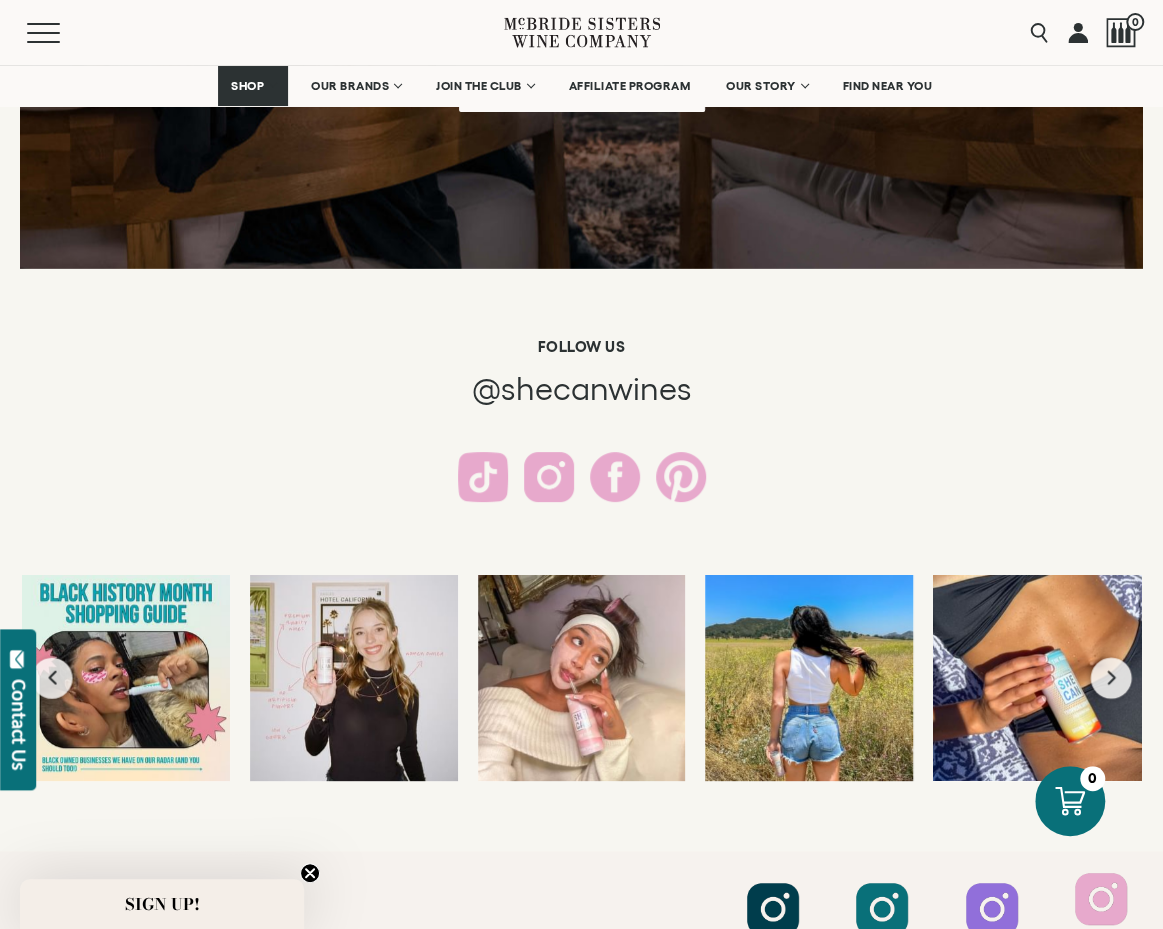 scroll, scrollTop: 3697, scrollLeft: 0, axis: vertical 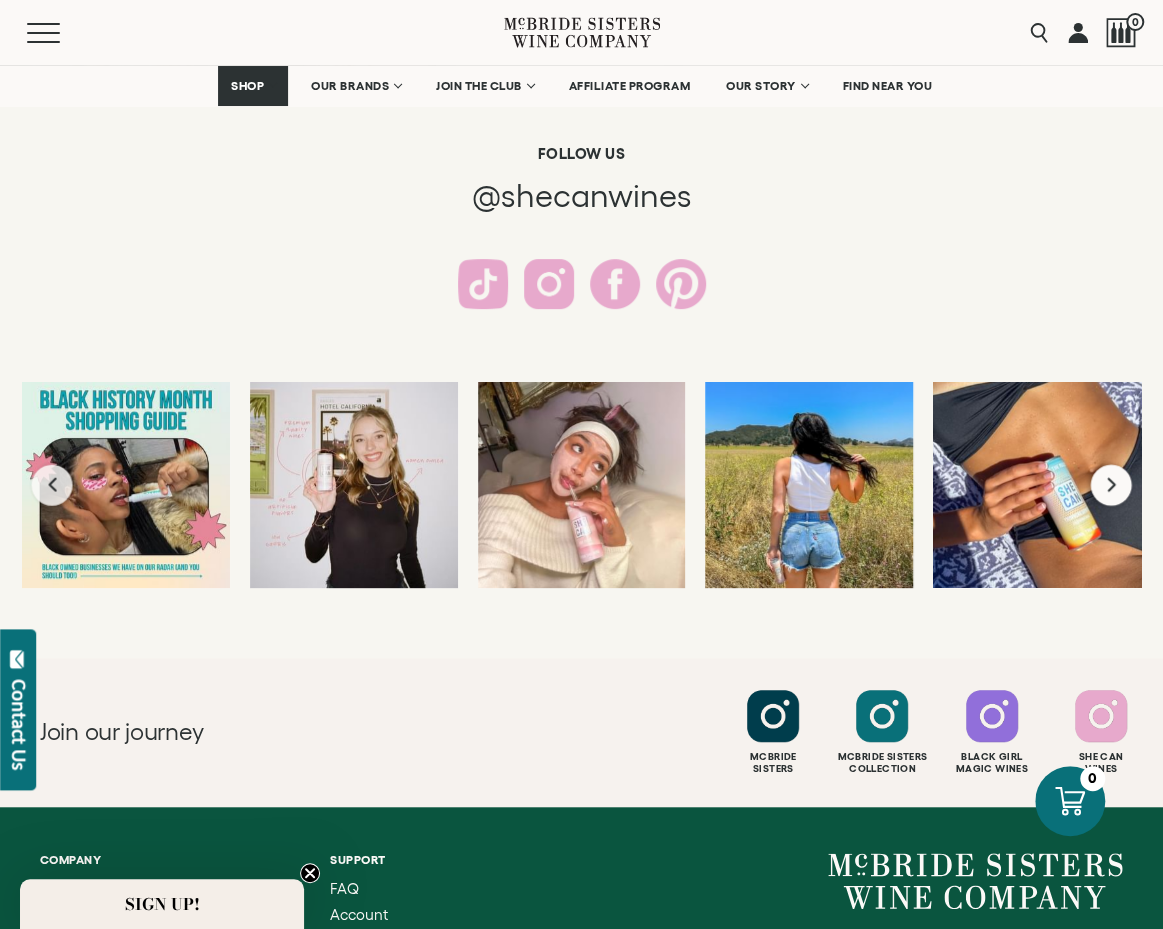 click at bounding box center (1111, 484) 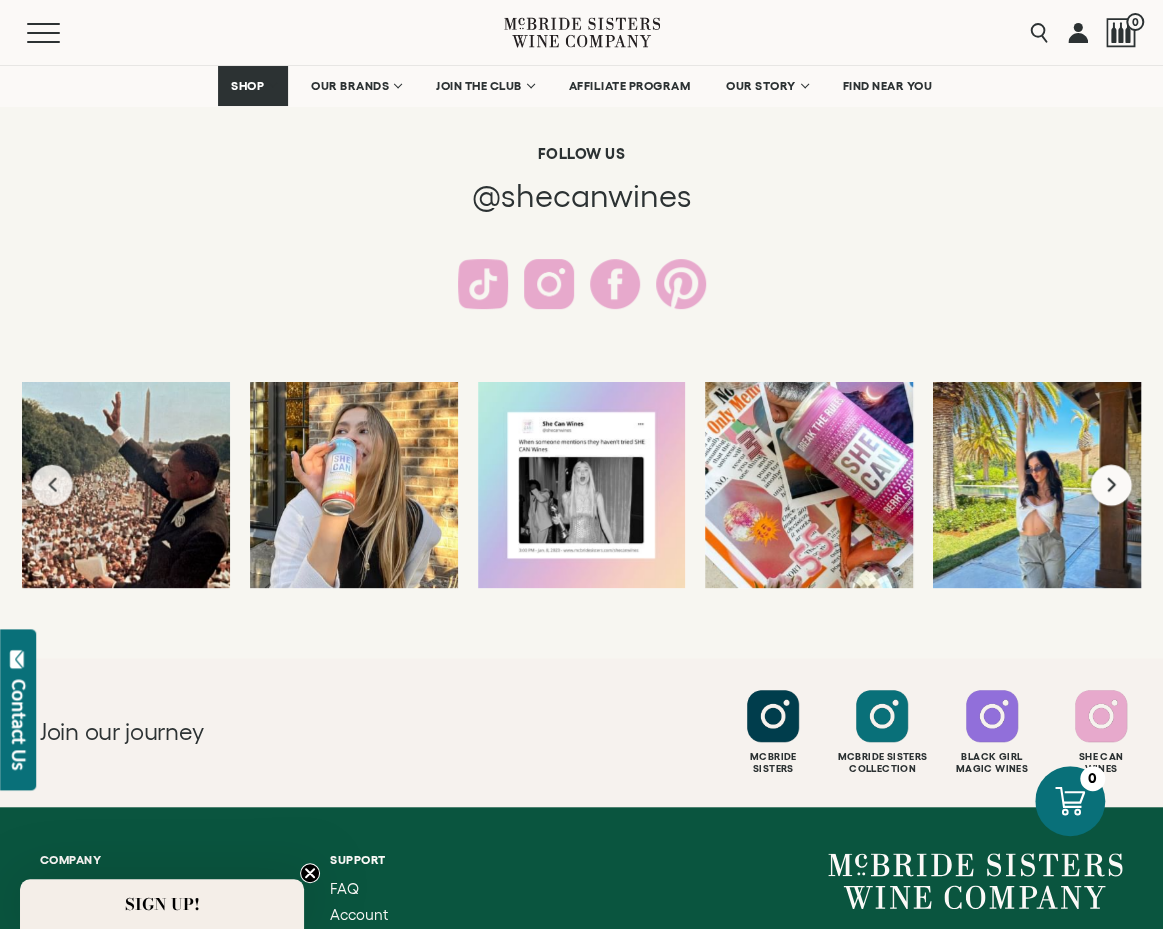 click at bounding box center (1111, 484) 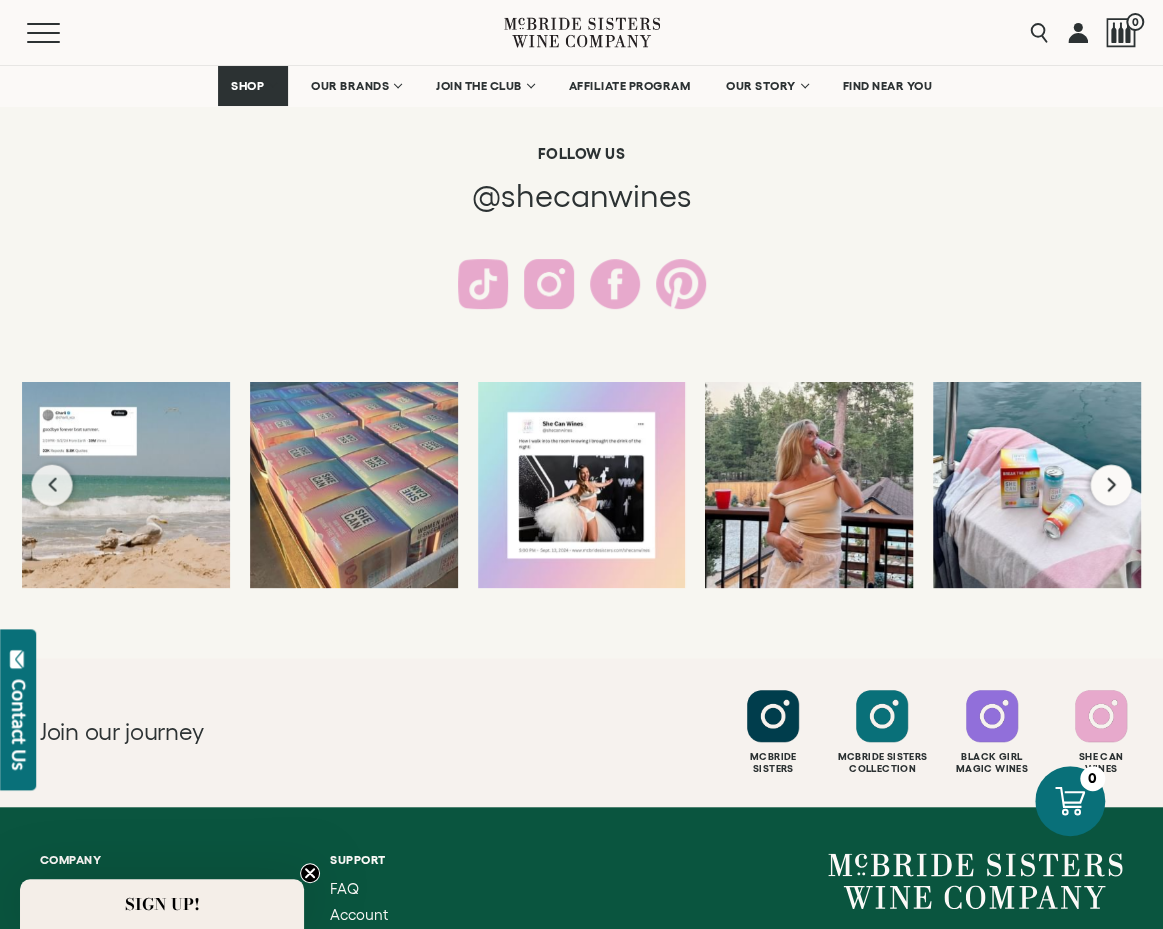 click at bounding box center [1111, 484] 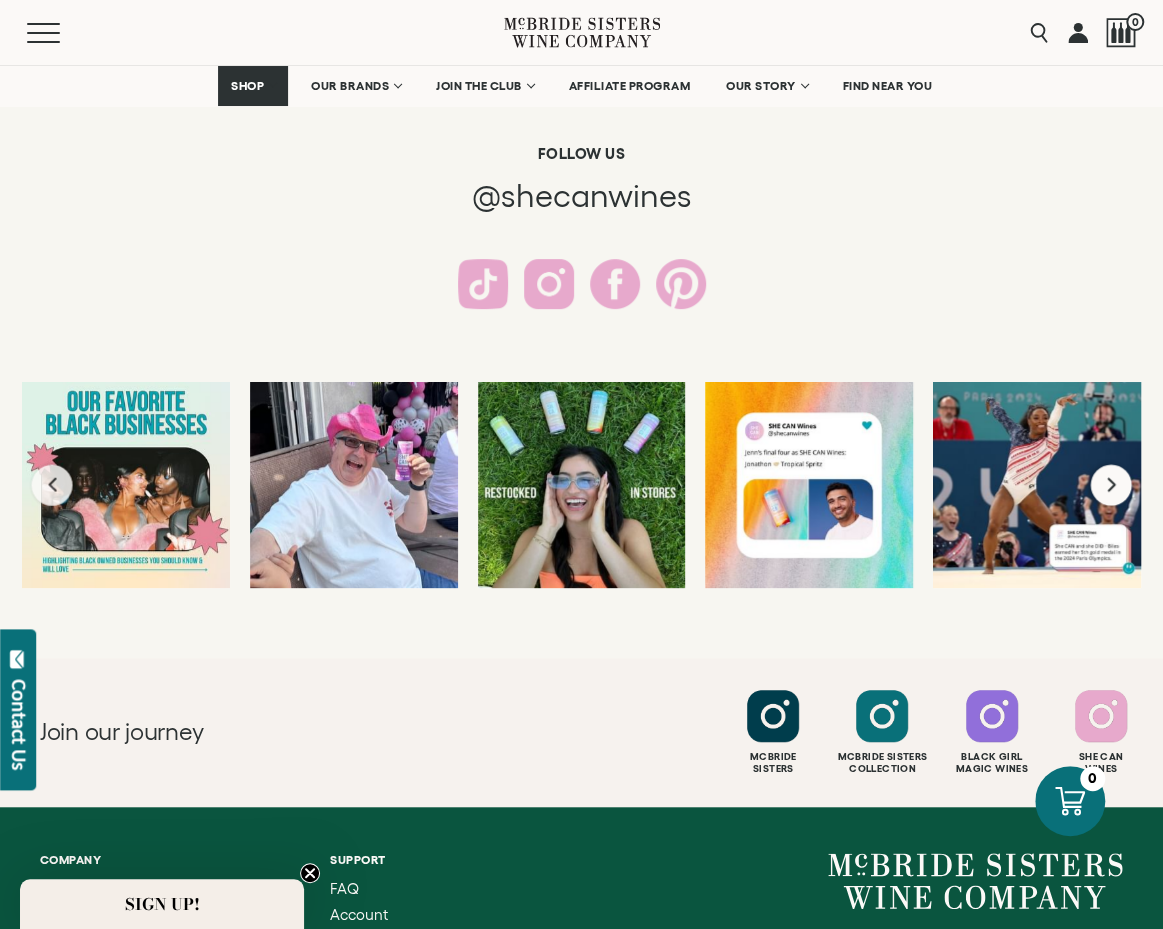 click at bounding box center [1111, 484] 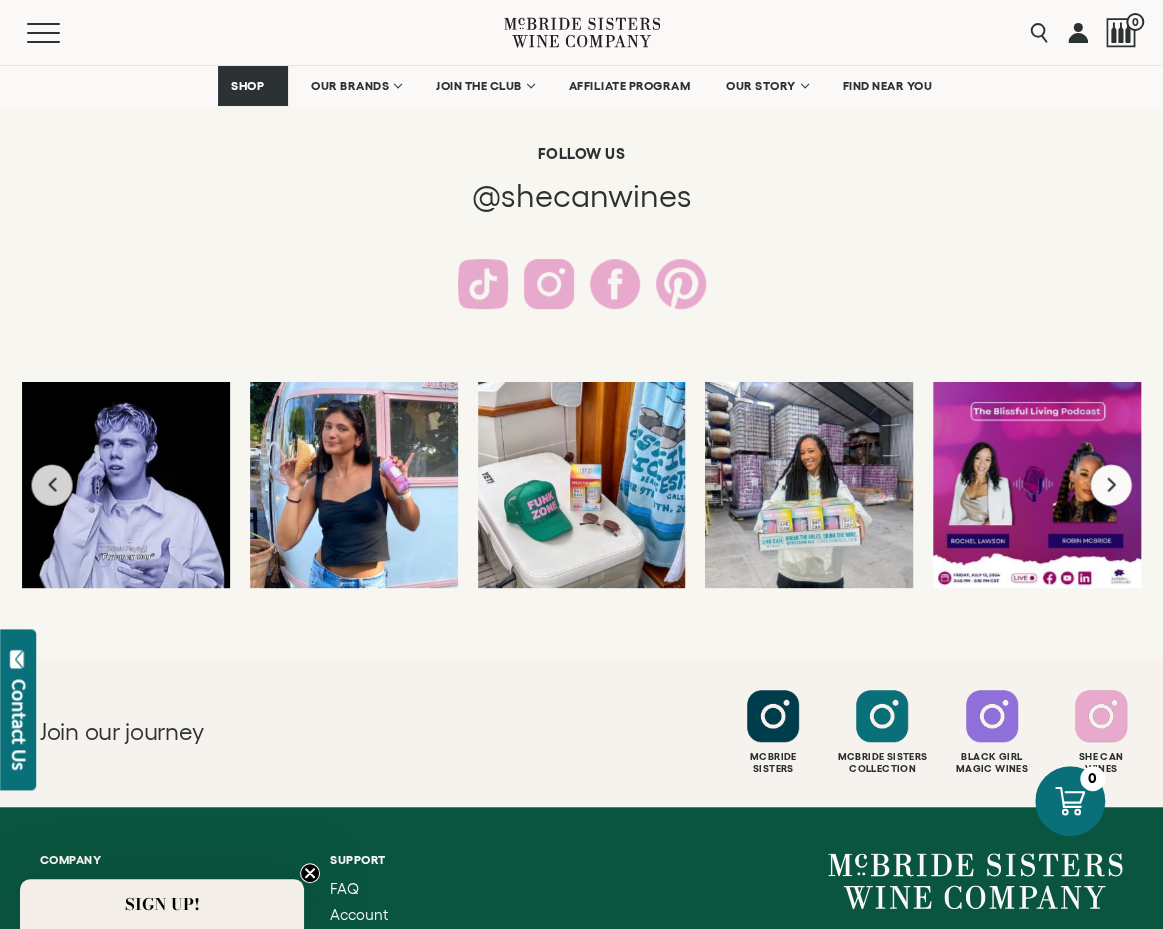 click at bounding box center [1111, 484] 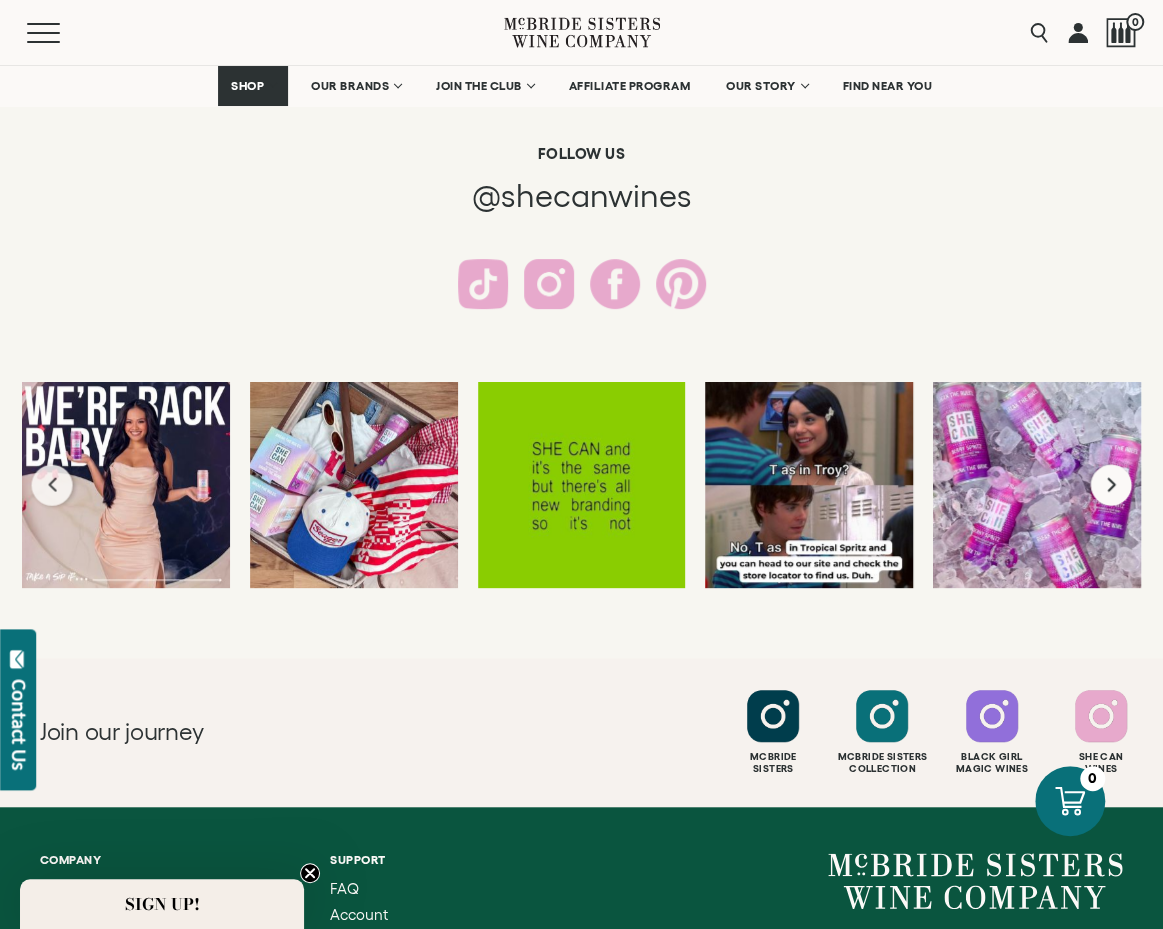 click at bounding box center (1111, 484) 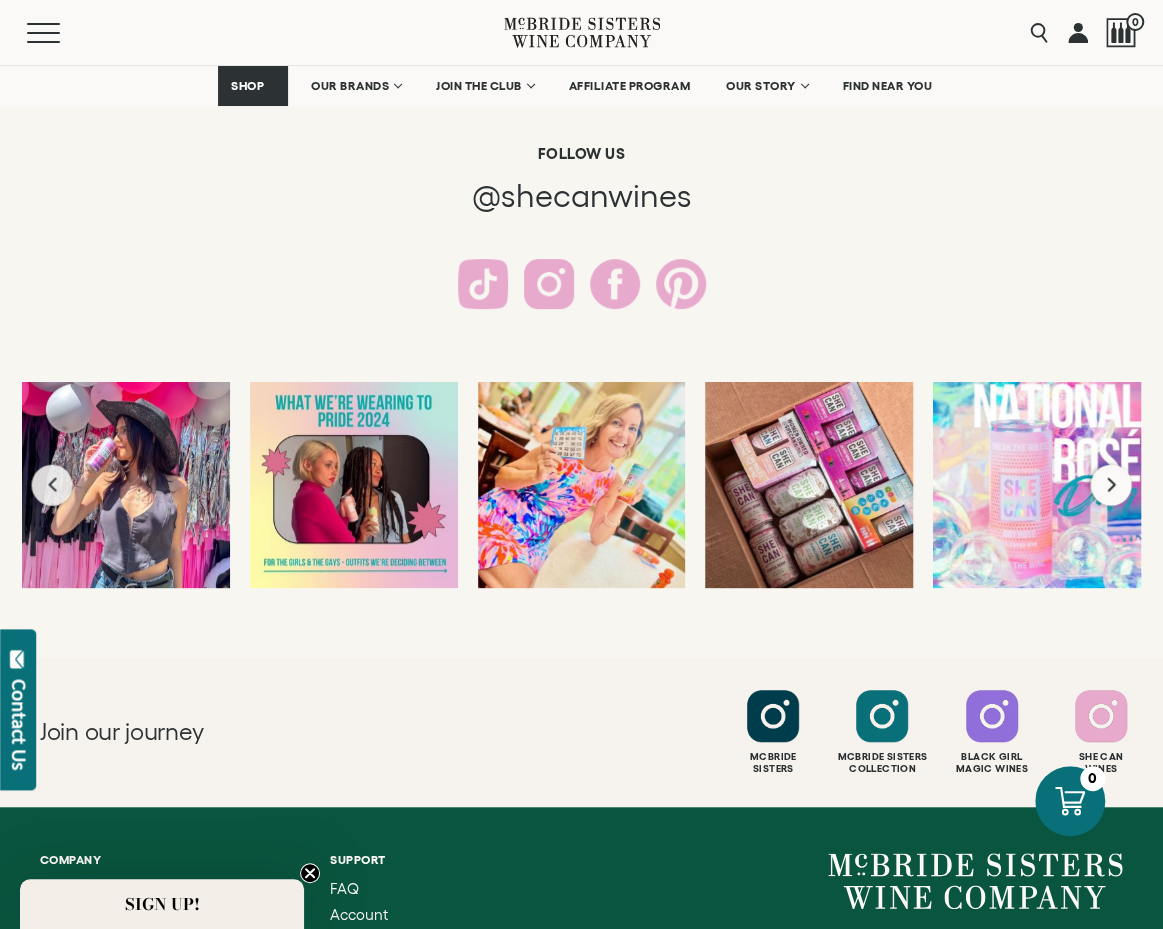 click at bounding box center (1111, 484) 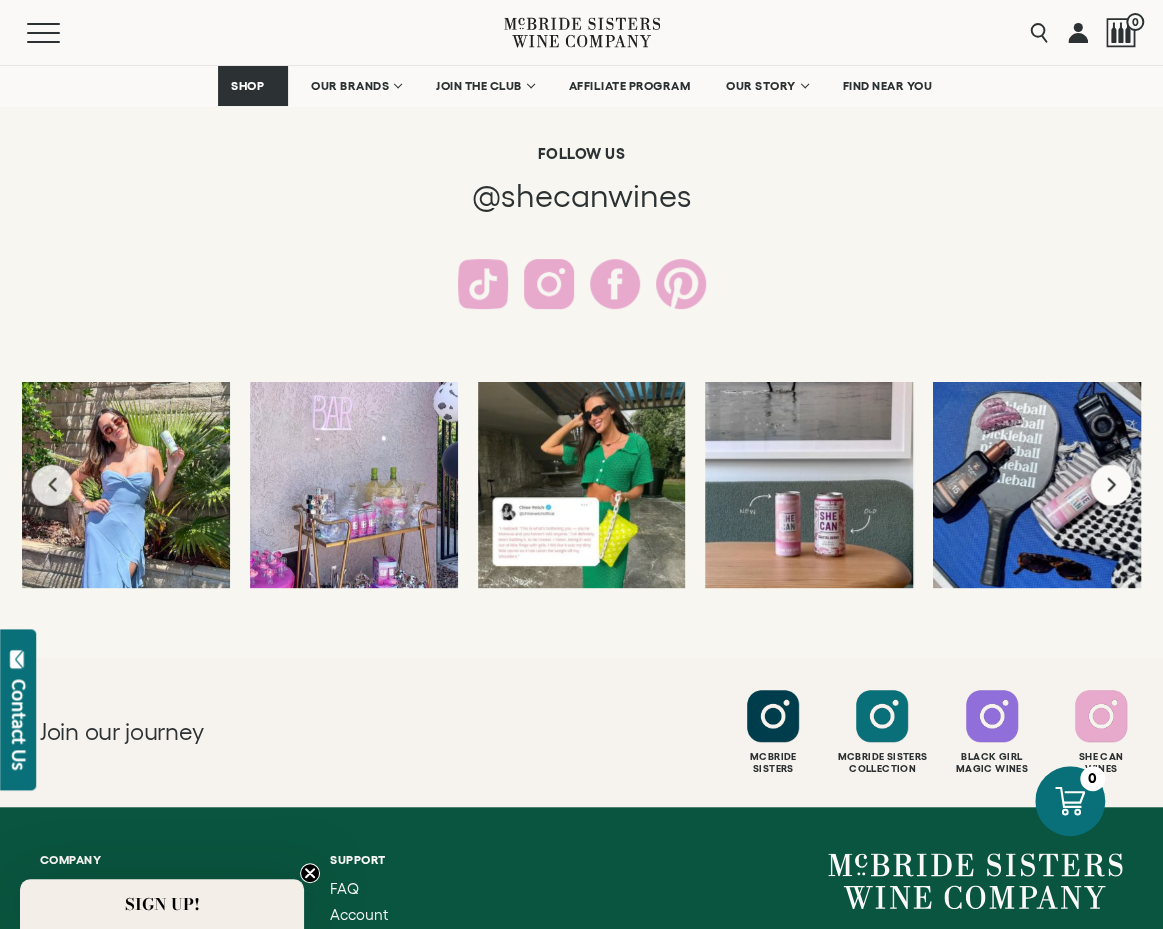 click at bounding box center (1111, 484) 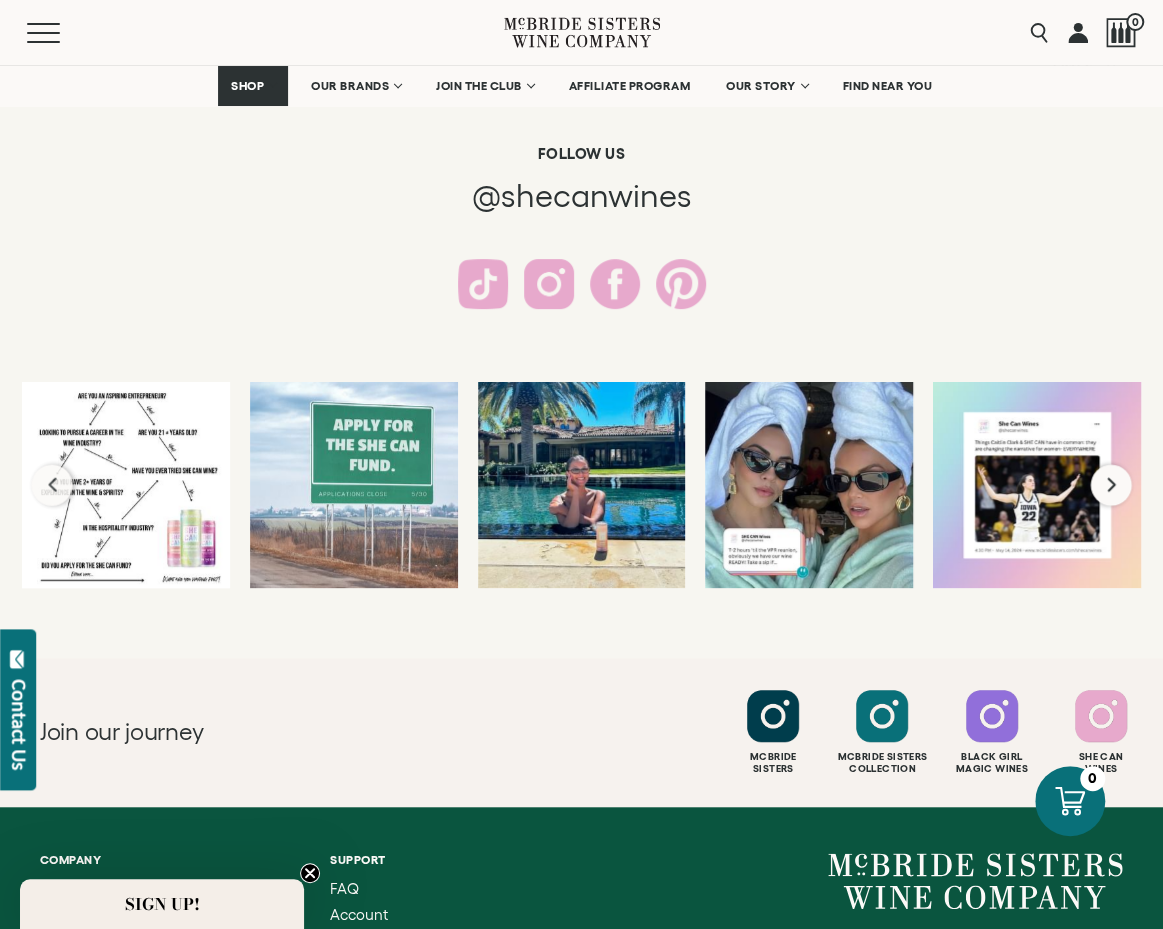 click at bounding box center [1111, 484] 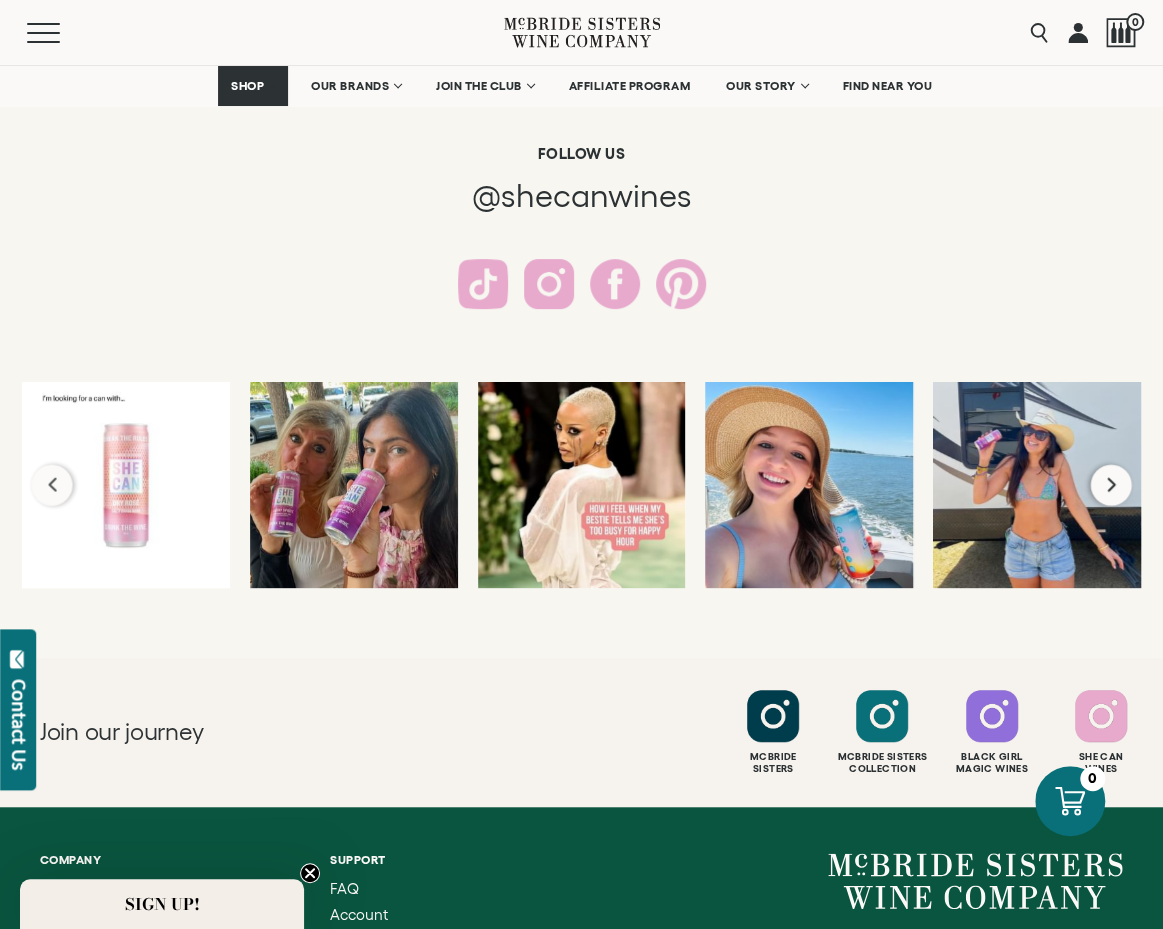 click at bounding box center [1111, 484] 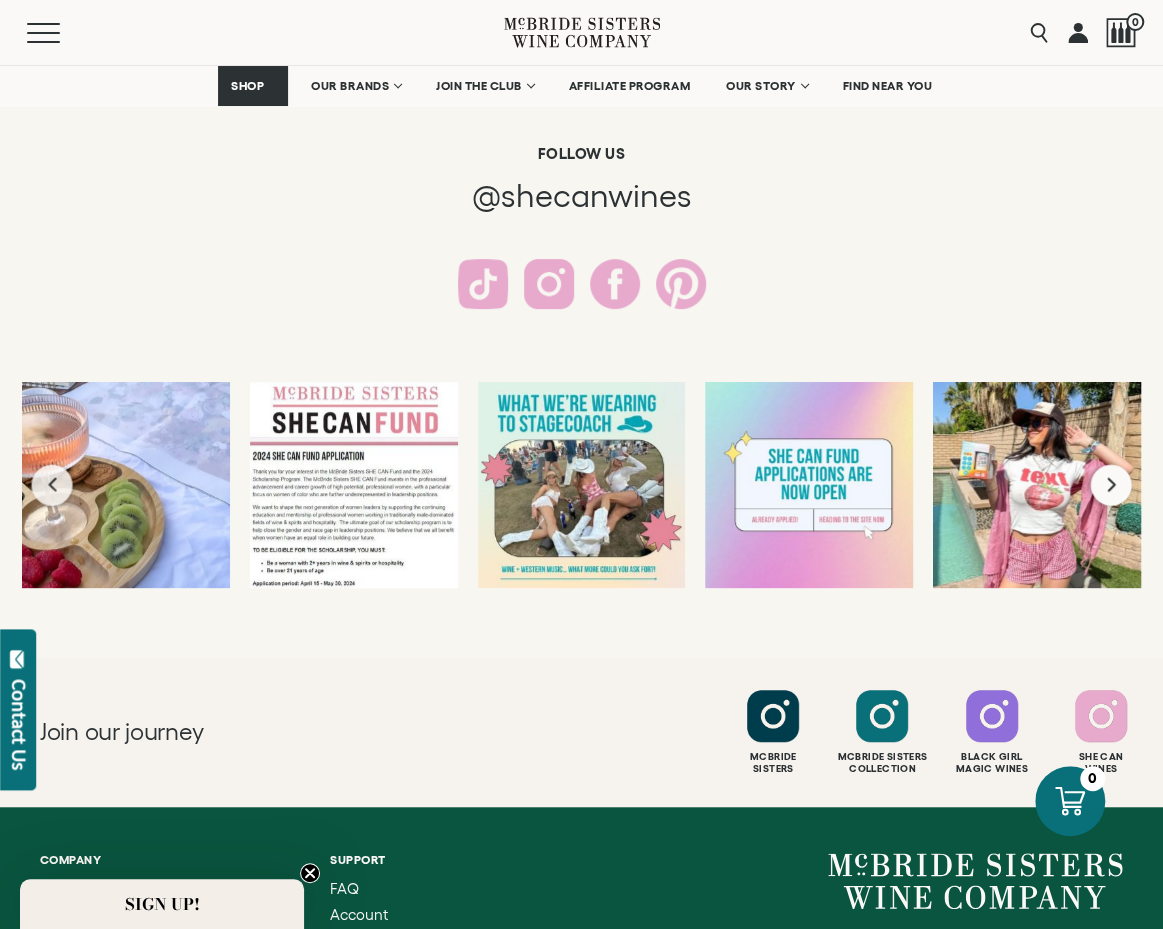 click at bounding box center (1111, 484) 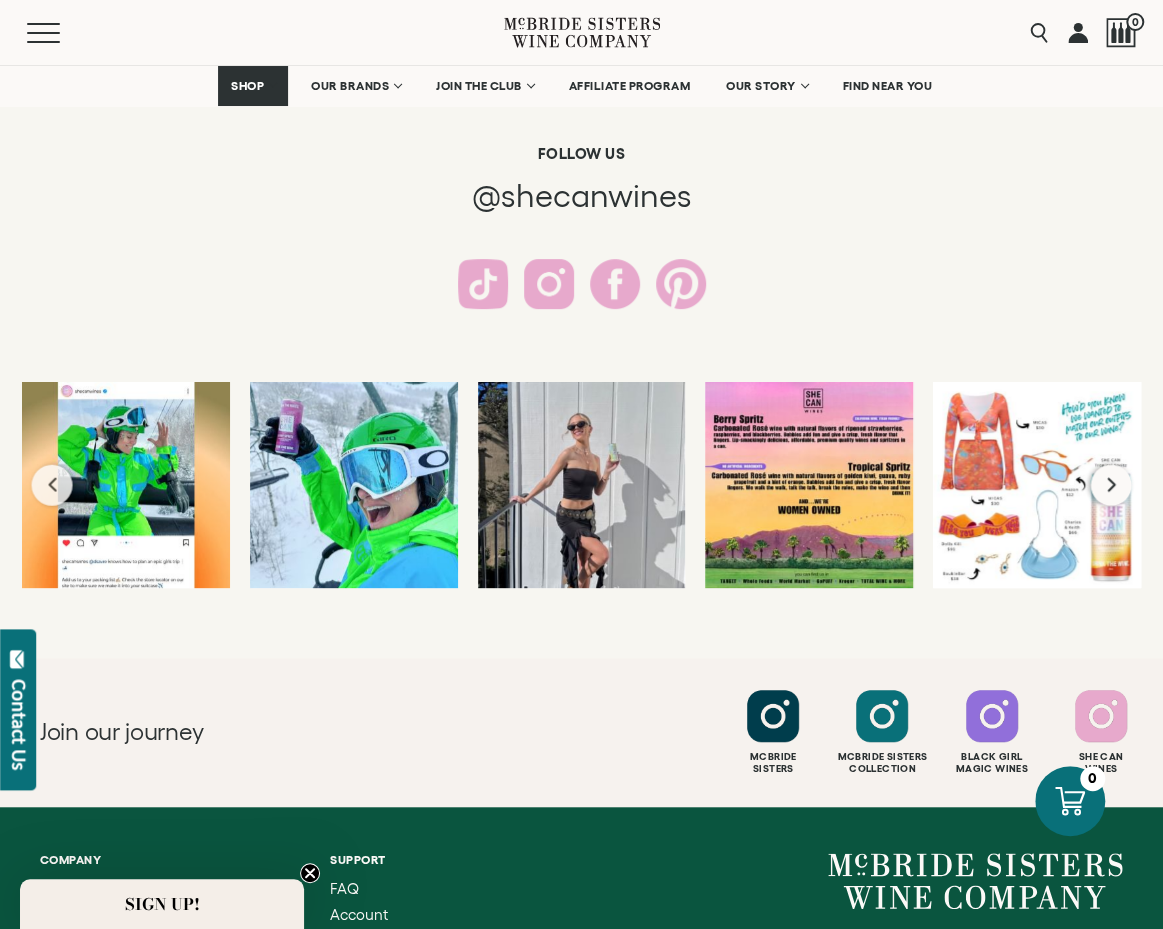 click at bounding box center [1111, 484] 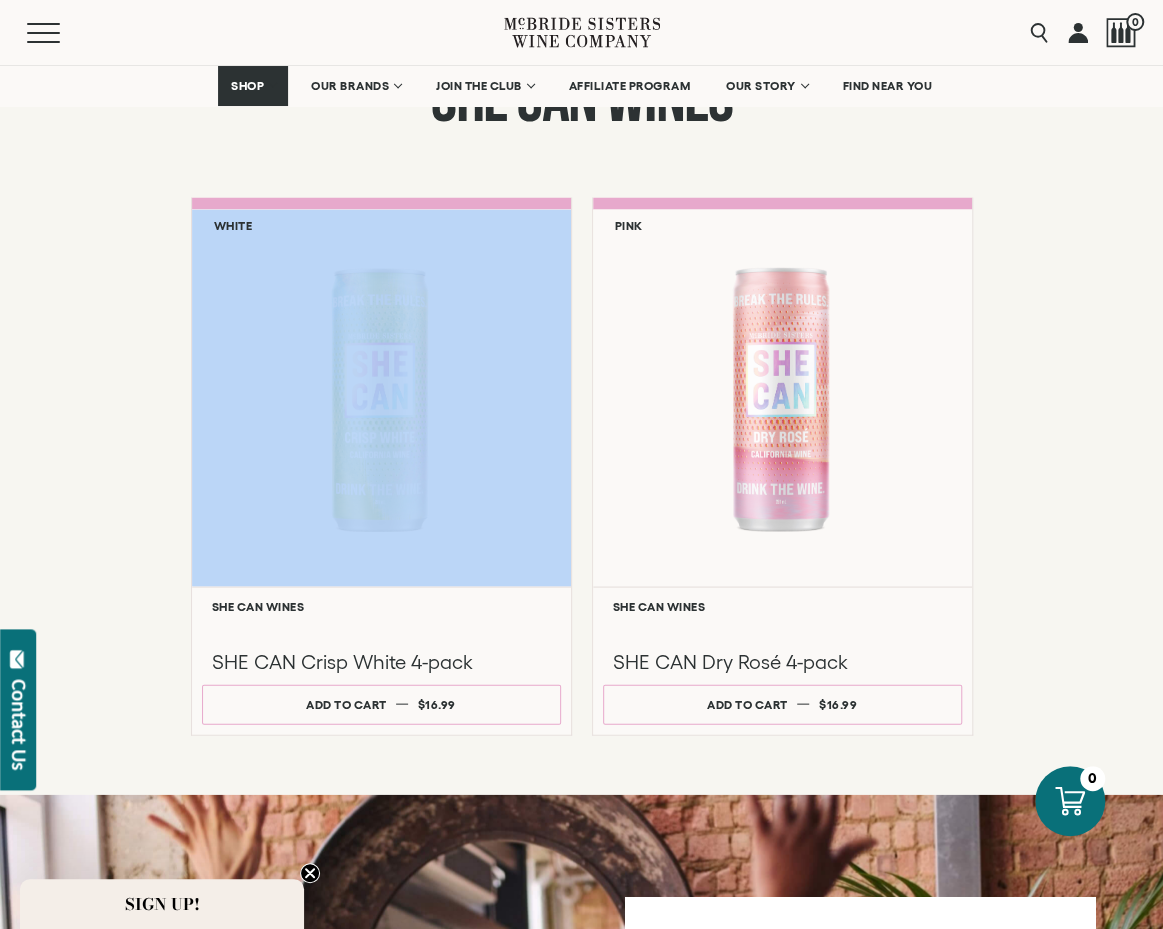 scroll, scrollTop: 1197, scrollLeft: 0, axis: vertical 